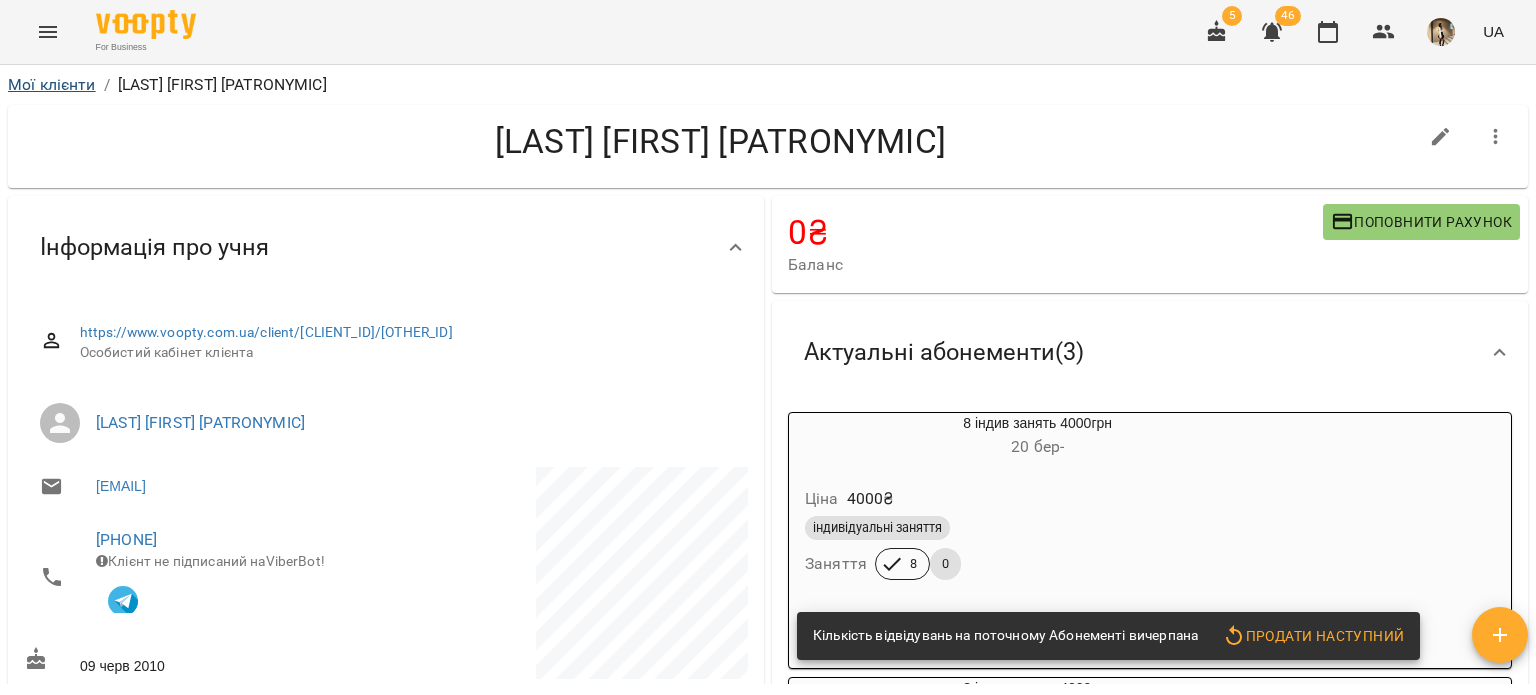 scroll, scrollTop: 0, scrollLeft: 0, axis: both 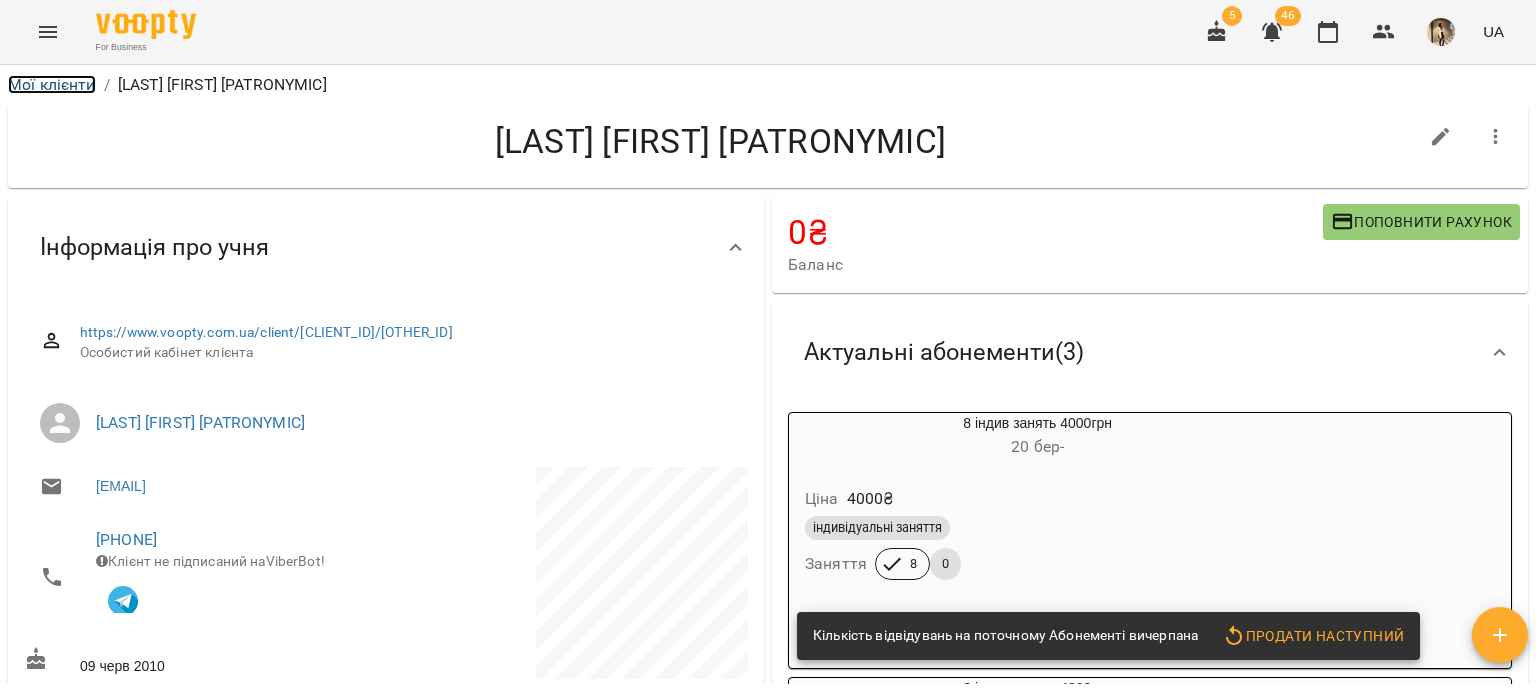 click on "Мої клієнти" at bounding box center [52, 84] 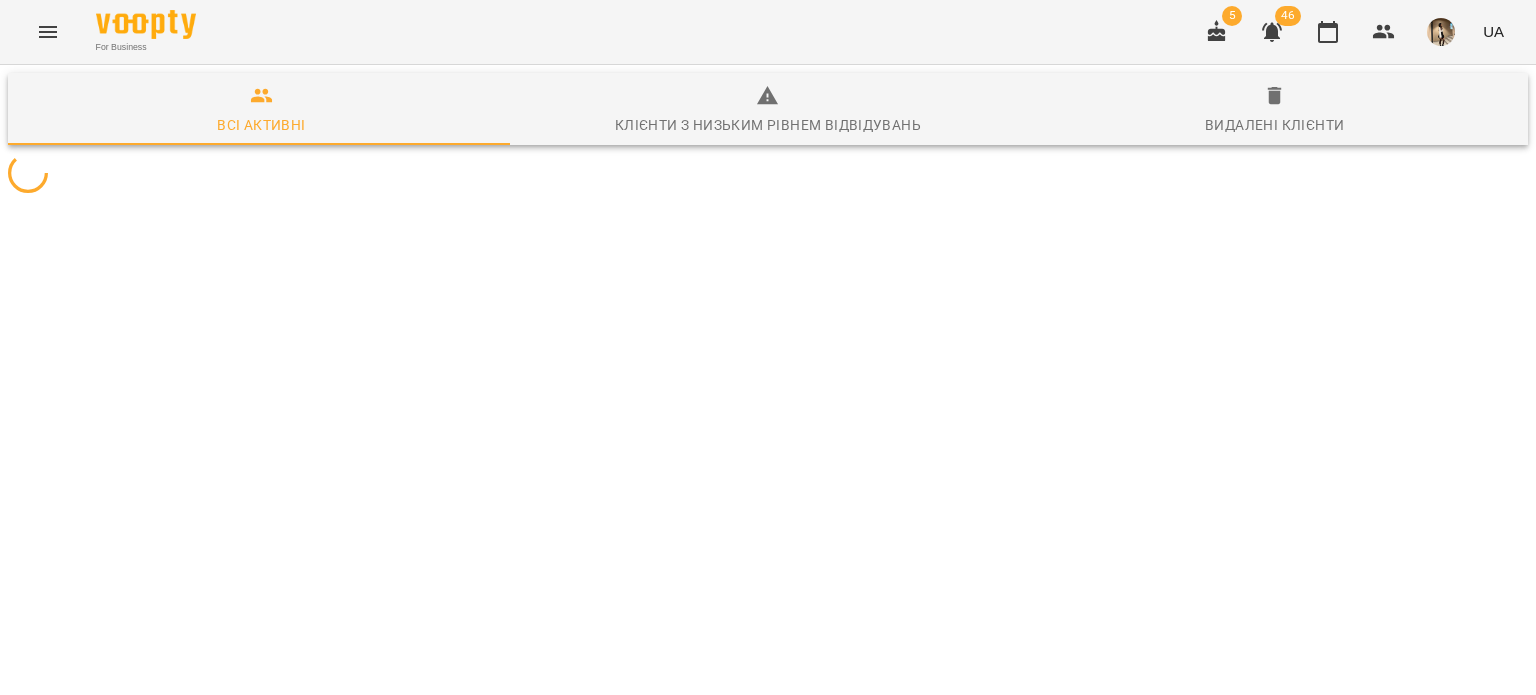 scroll, scrollTop: 0, scrollLeft: 0, axis: both 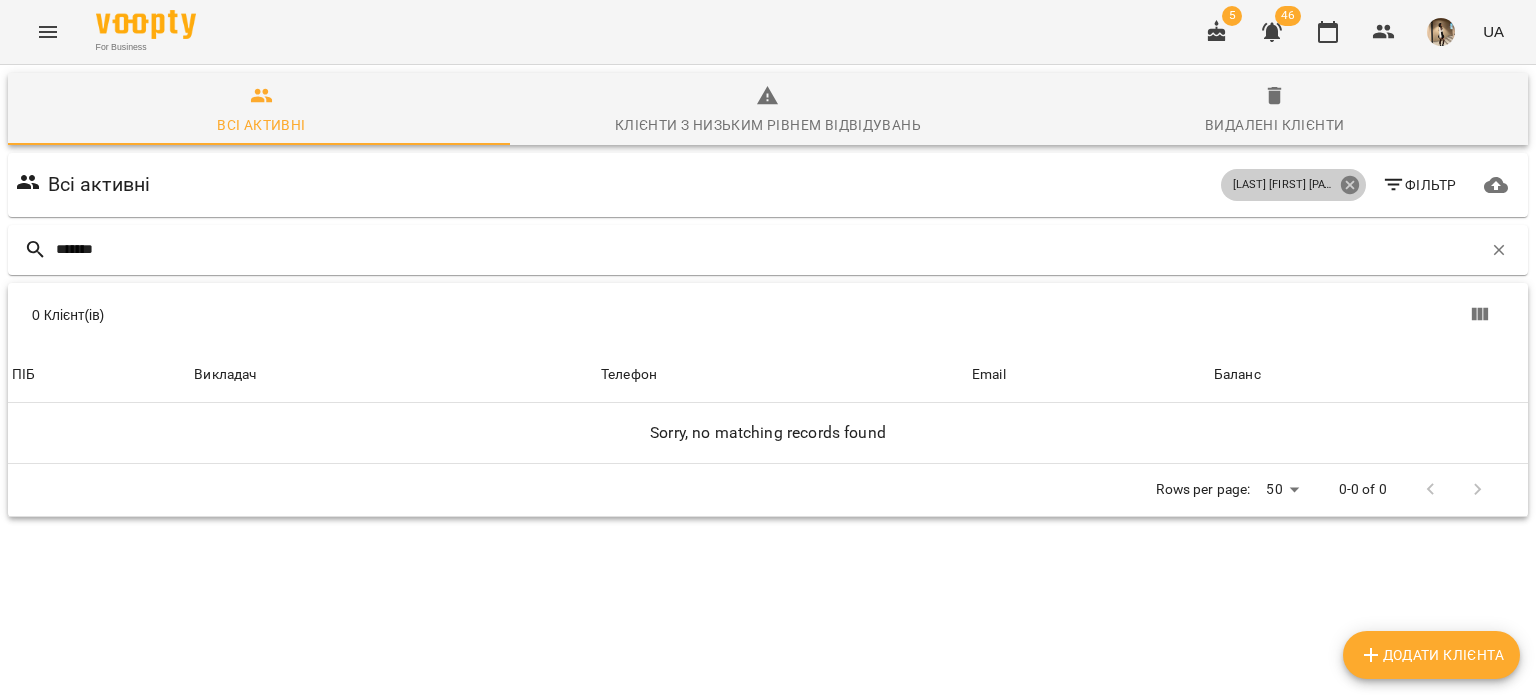 click on "[LAST] [FIRST] [PATRONYMIC]" at bounding box center (1293, 185) 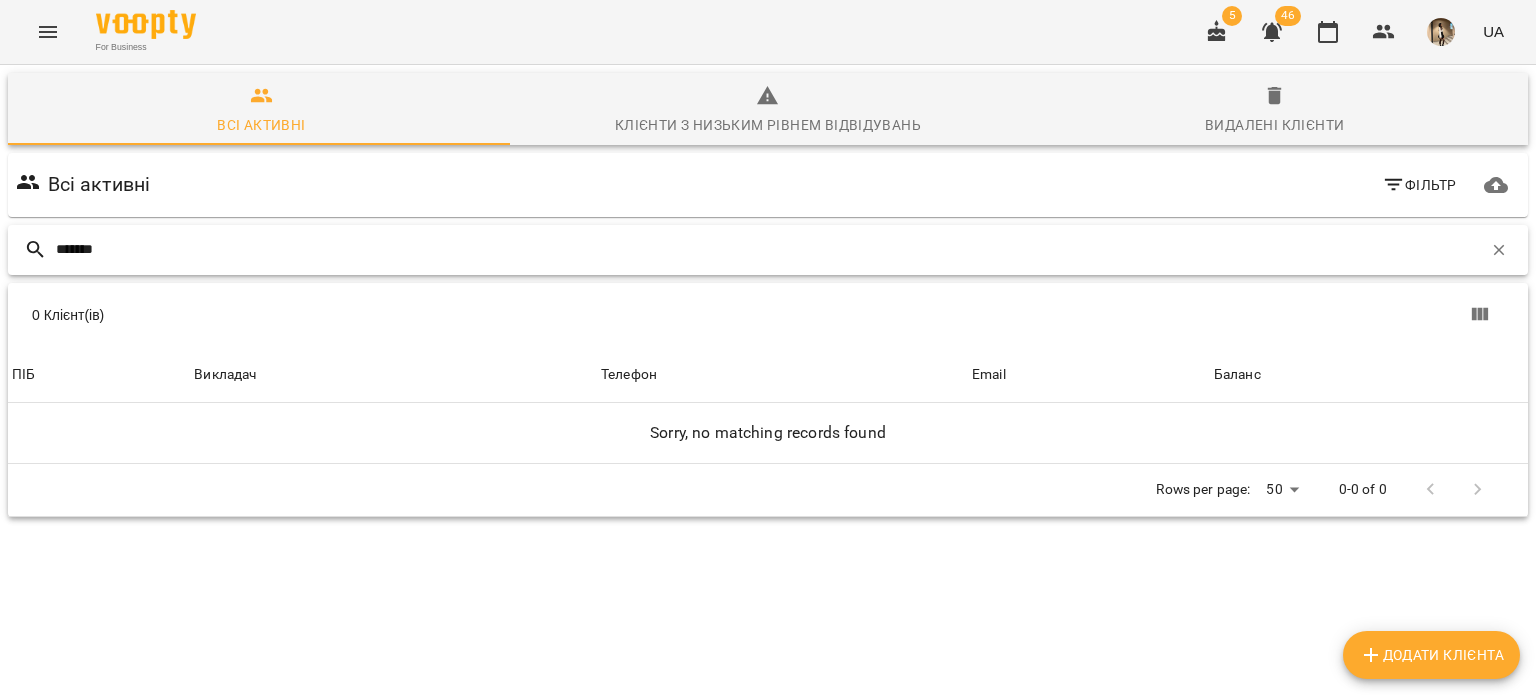 click on "*******" at bounding box center [769, 249] 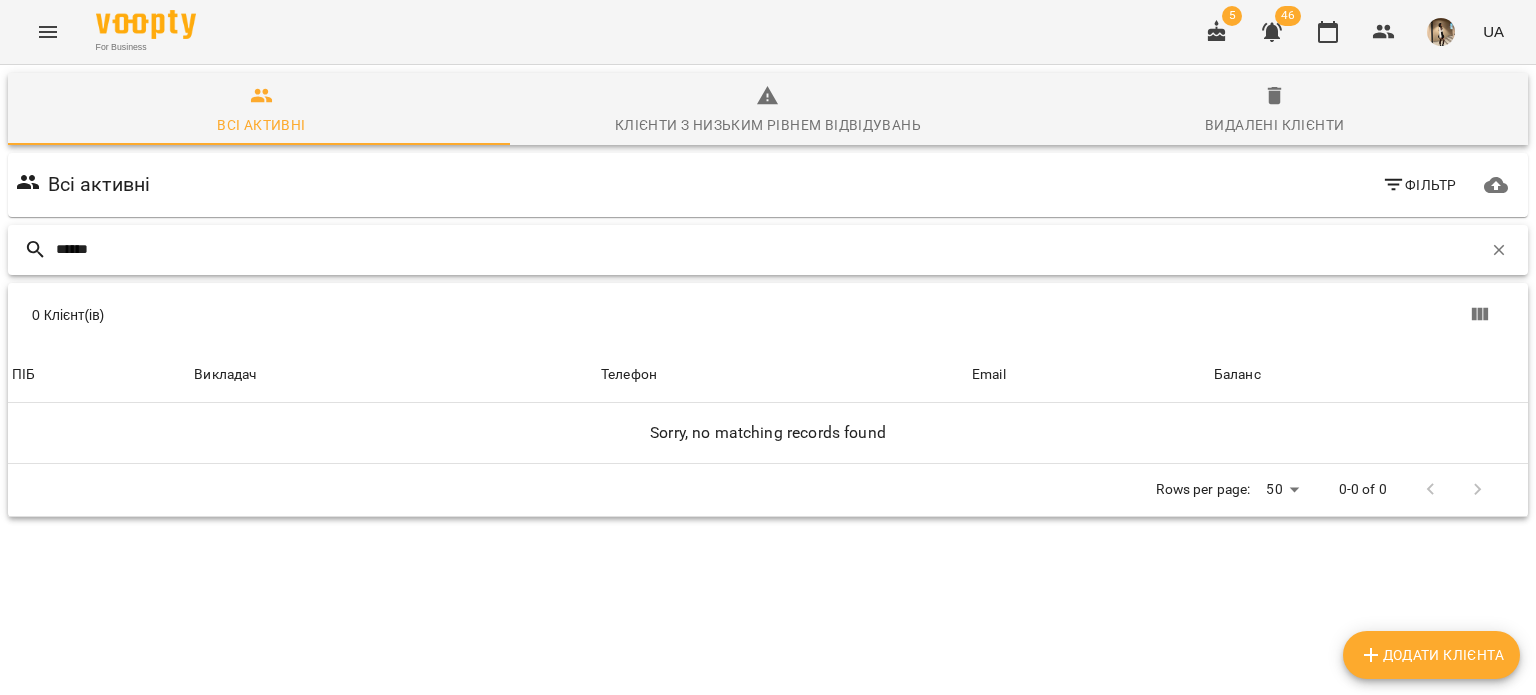 type on "*******" 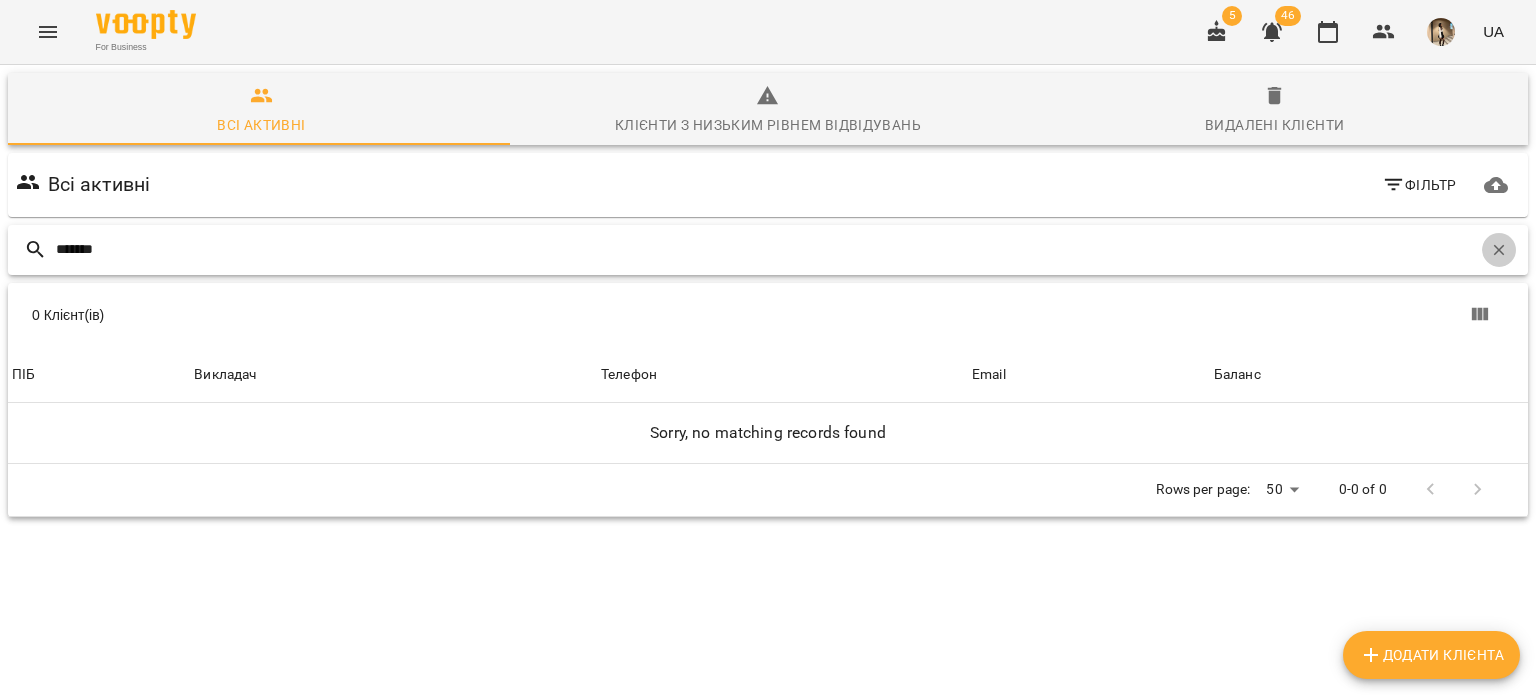 click at bounding box center [1499, 250] 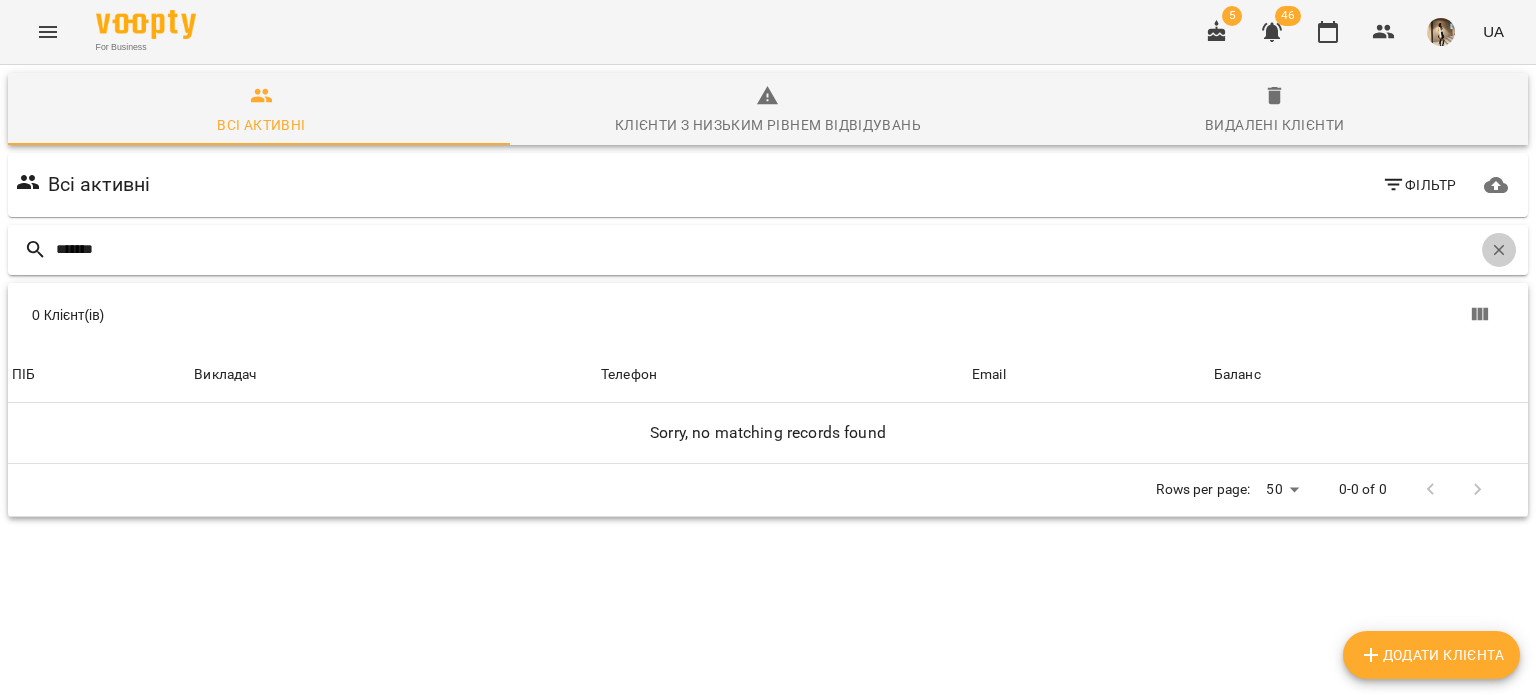 type 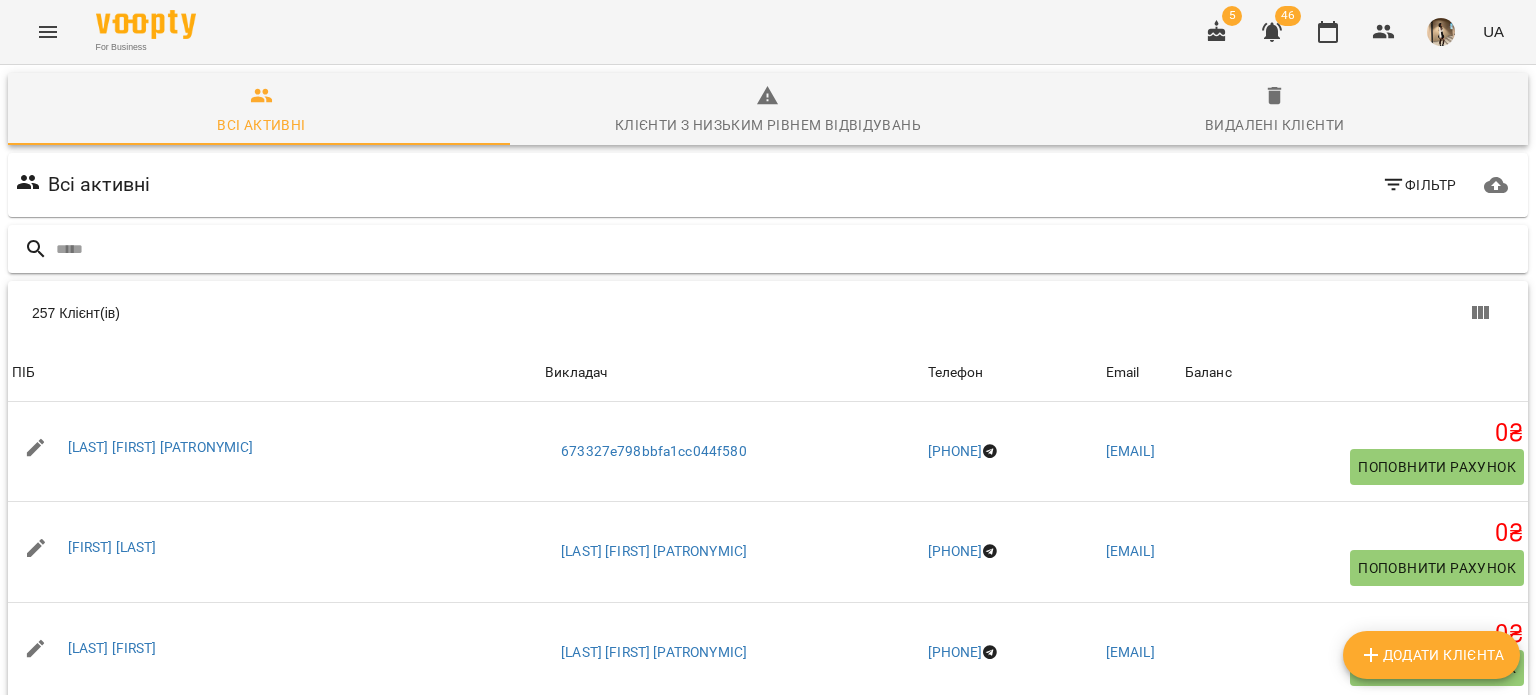 click on "Додати клієнта" at bounding box center (1431, 655) 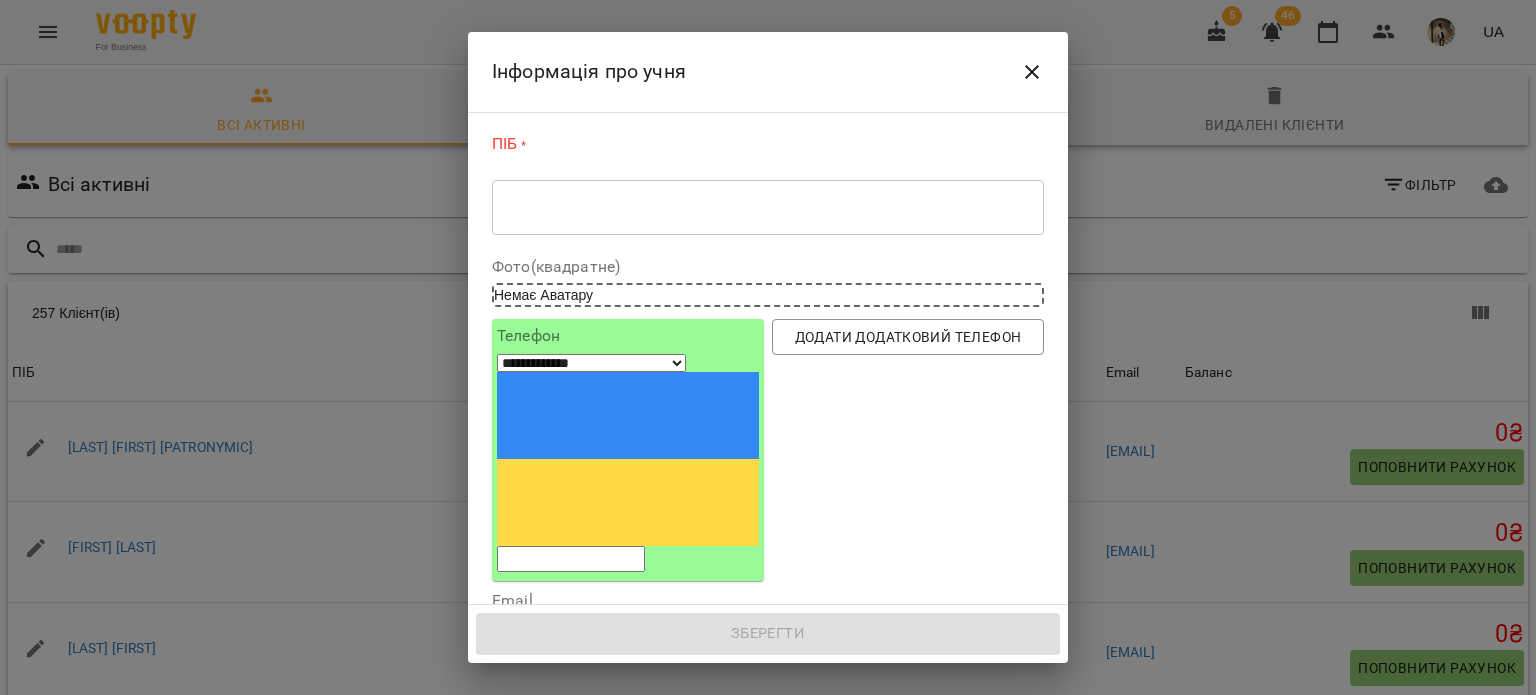 click on "* ​" at bounding box center [768, 207] 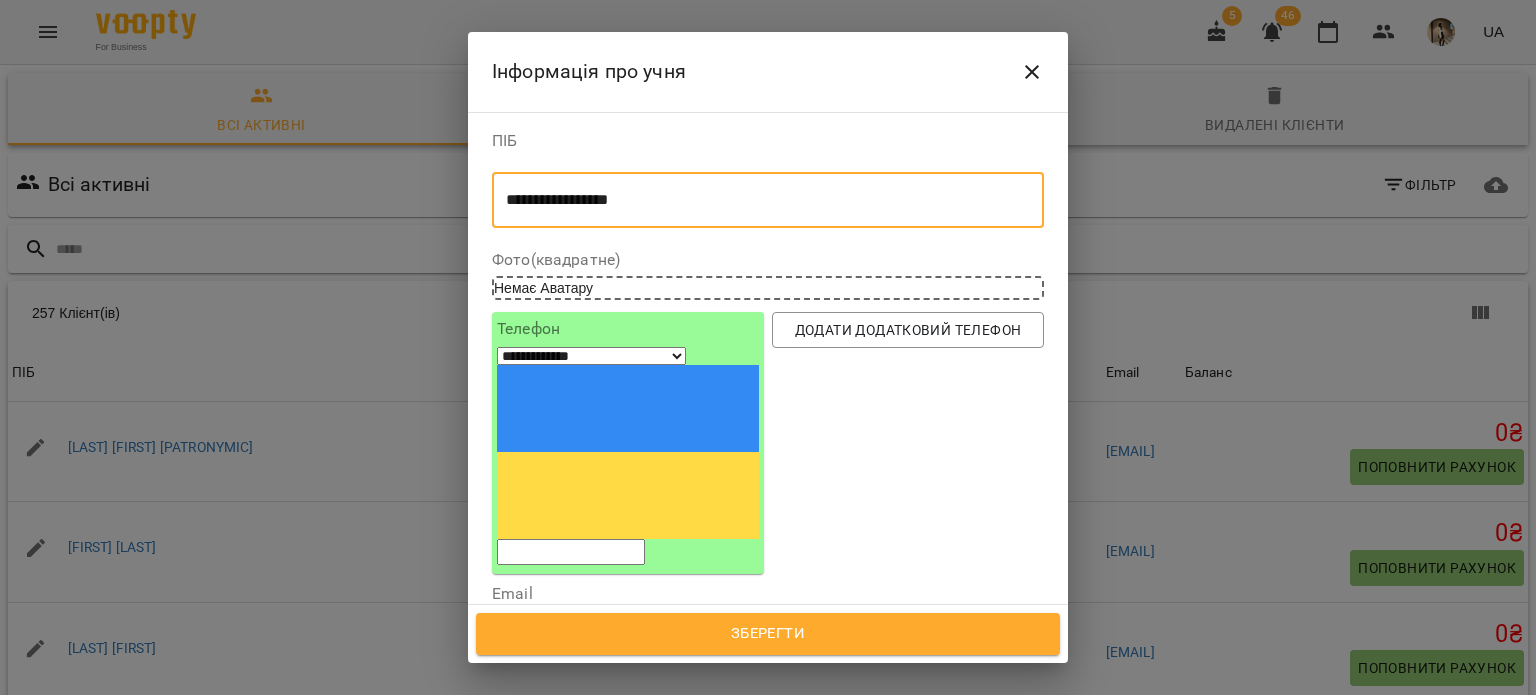 type on "**********" 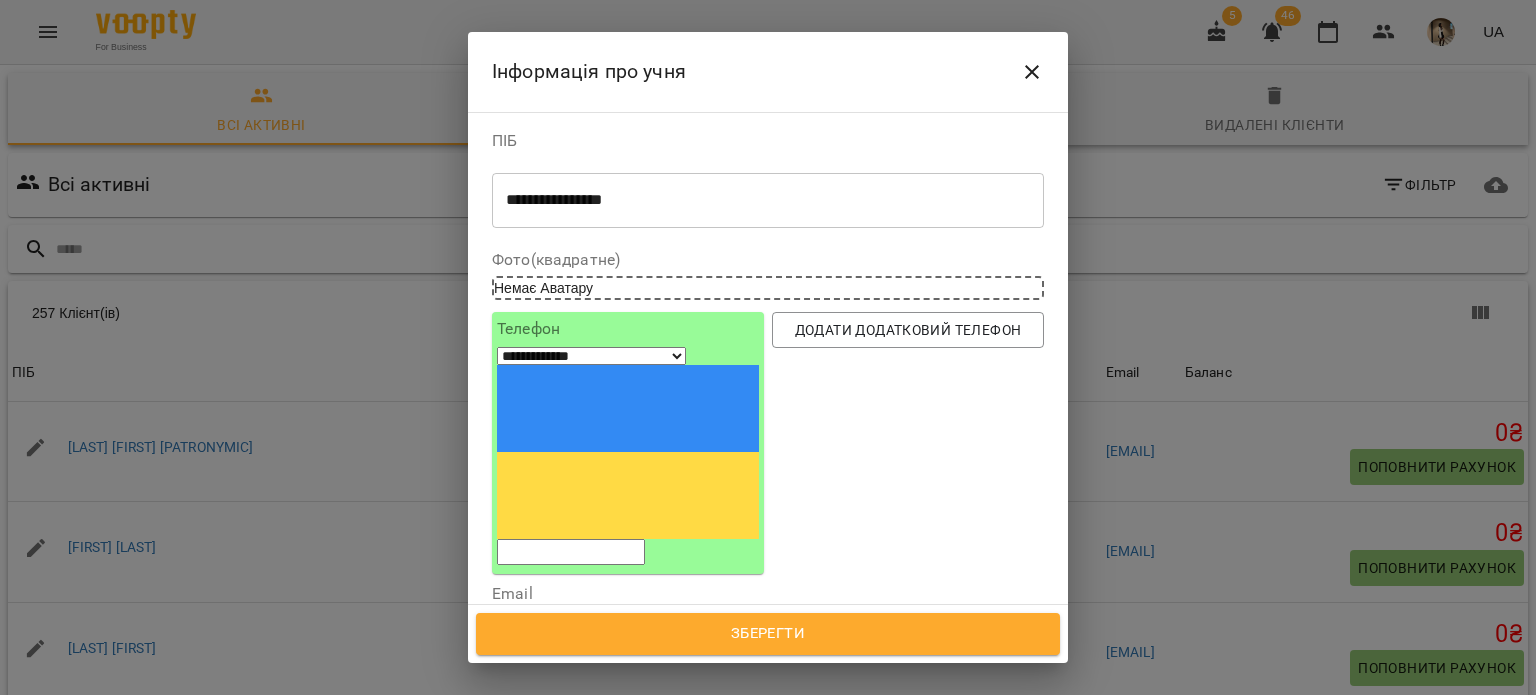 click at bounding box center [571, 552] 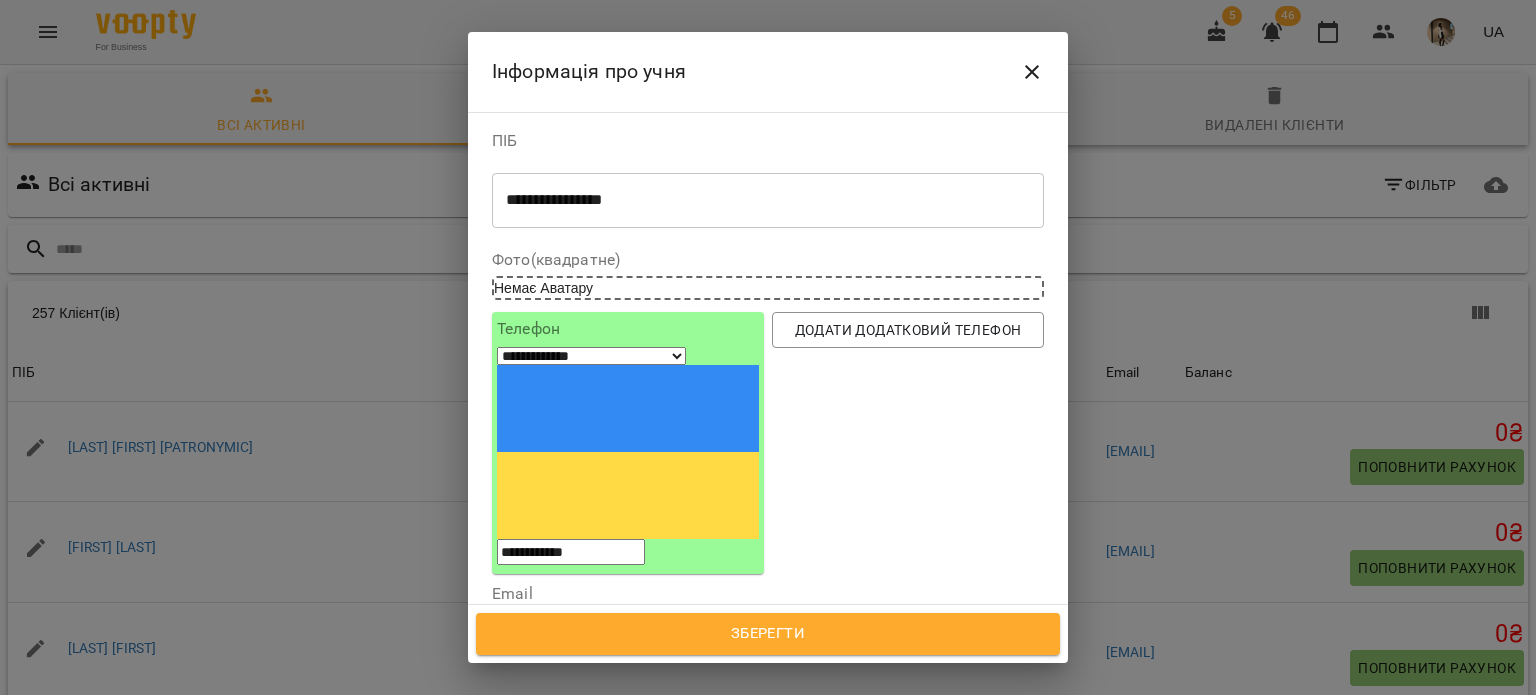 type on "**********" 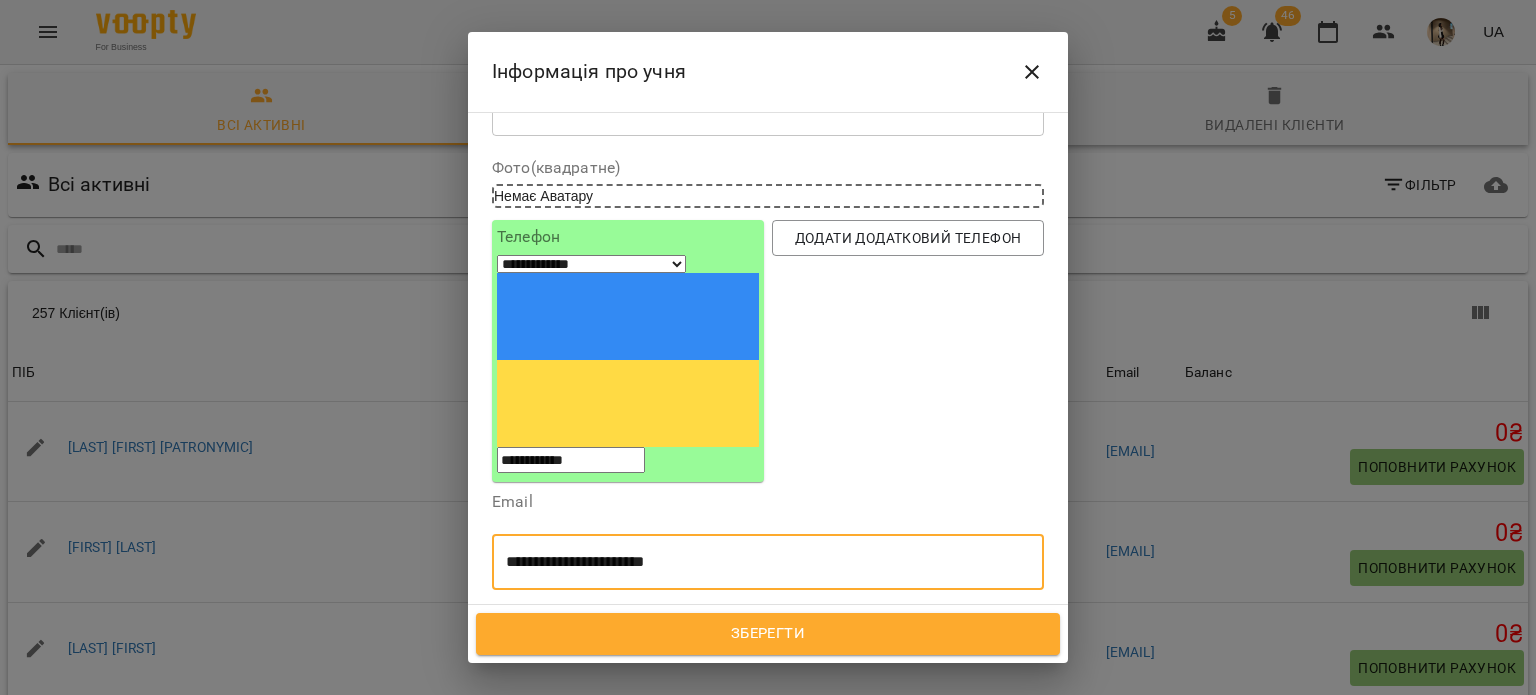 scroll, scrollTop: 92, scrollLeft: 0, axis: vertical 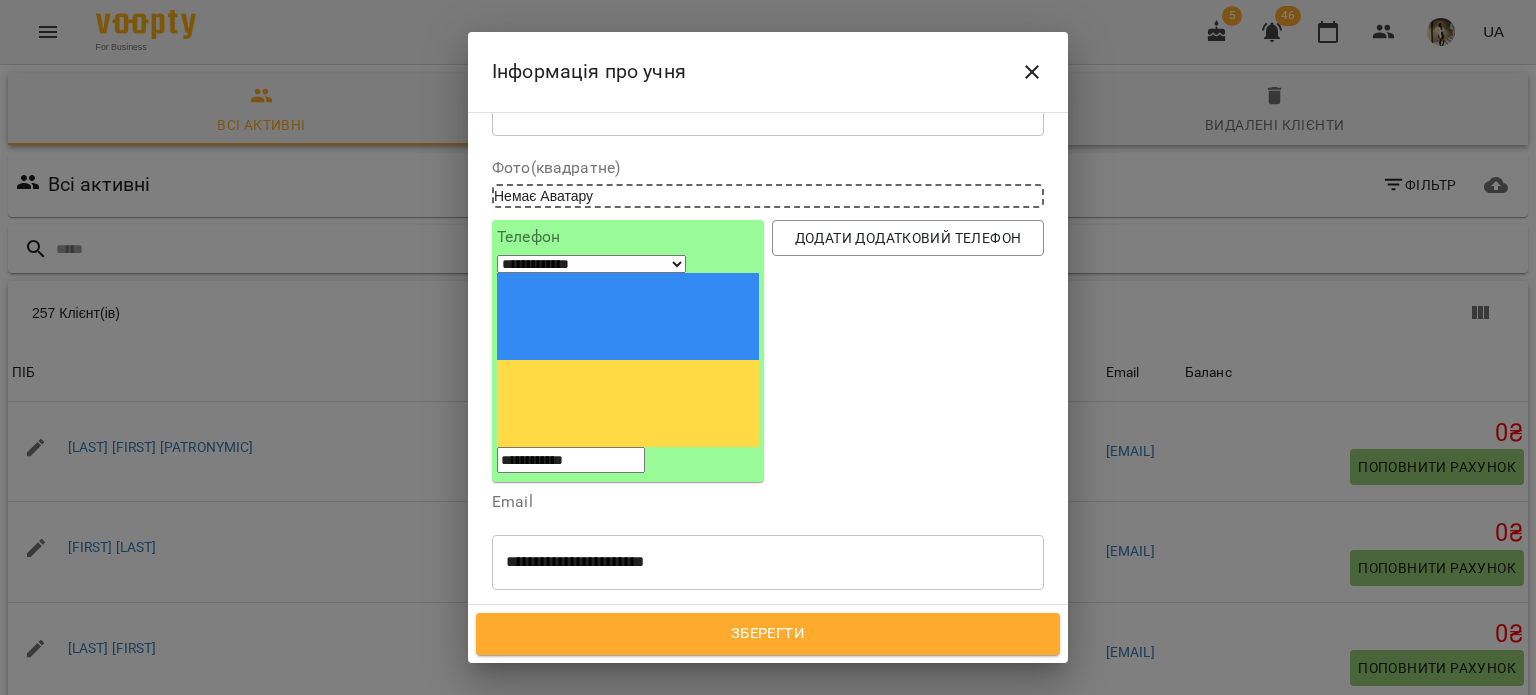 click on "Дата народження" at bounding box center (768, 705) 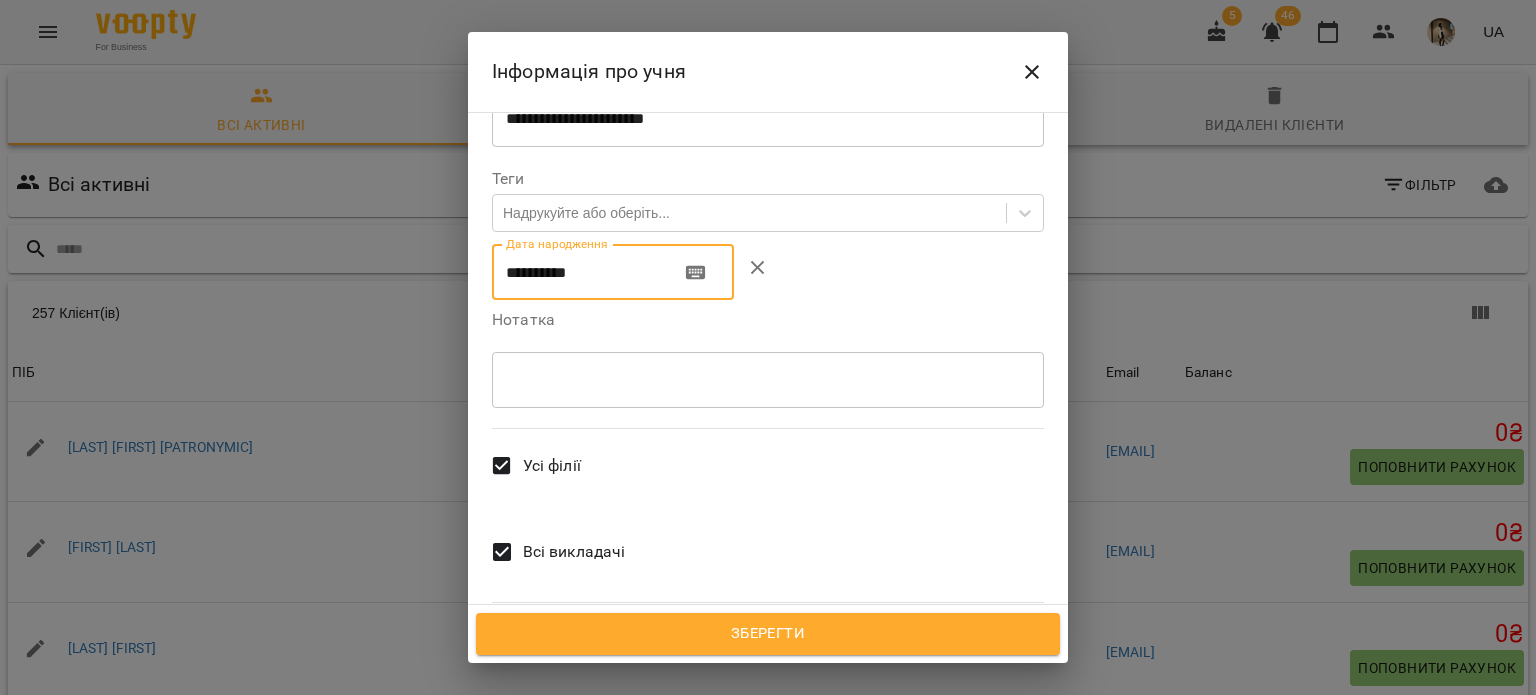 scroll, scrollTop: 535, scrollLeft: 0, axis: vertical 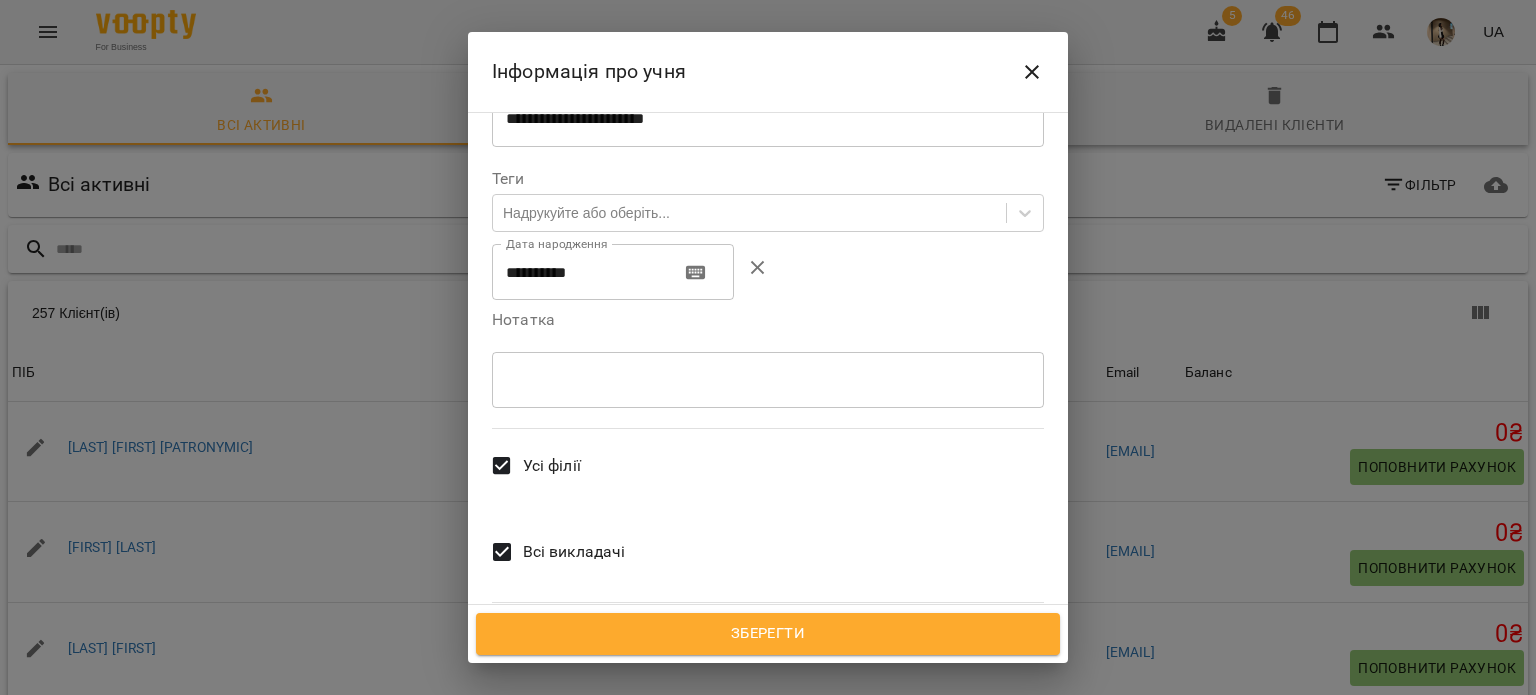 click on "Всі викладачі" at bounding box center (553, 552) 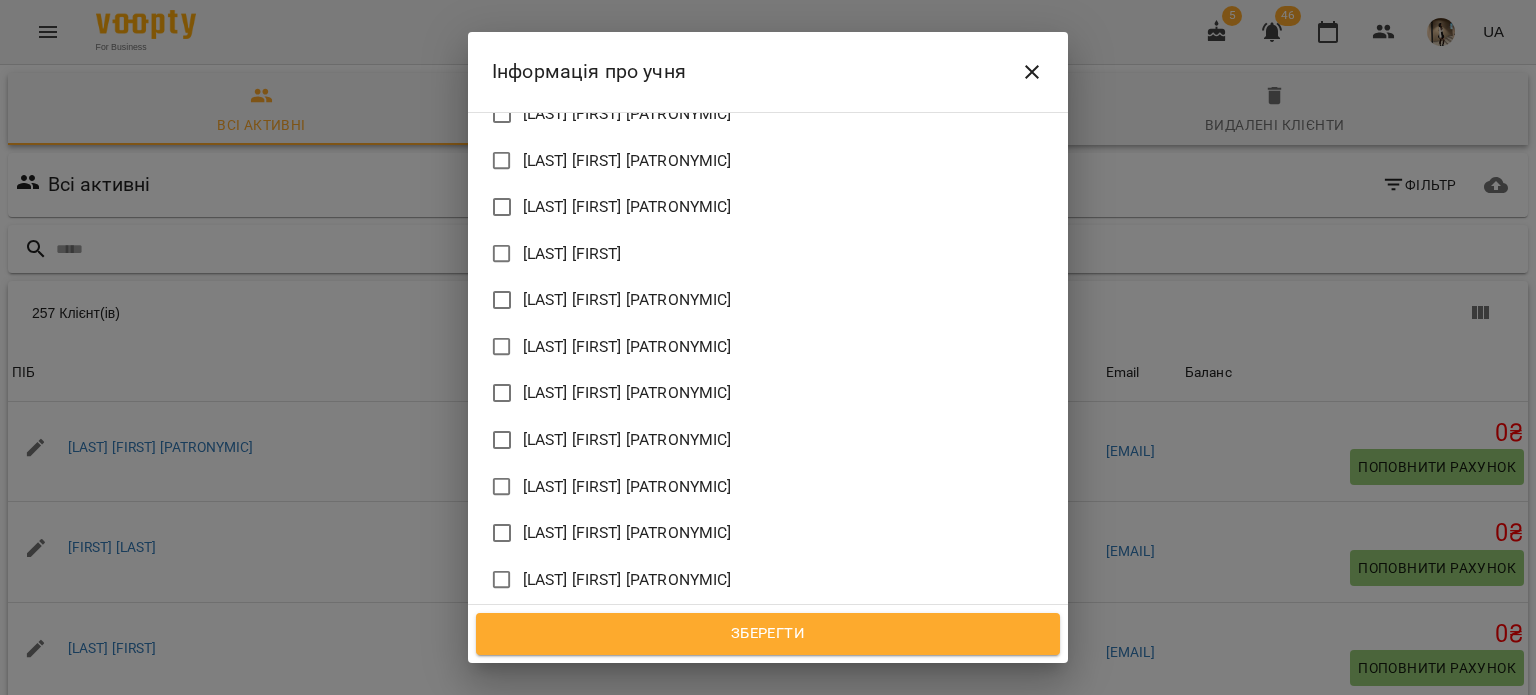scroll, scrollTop: 1468, scrollLeft: 0, axis: vertical 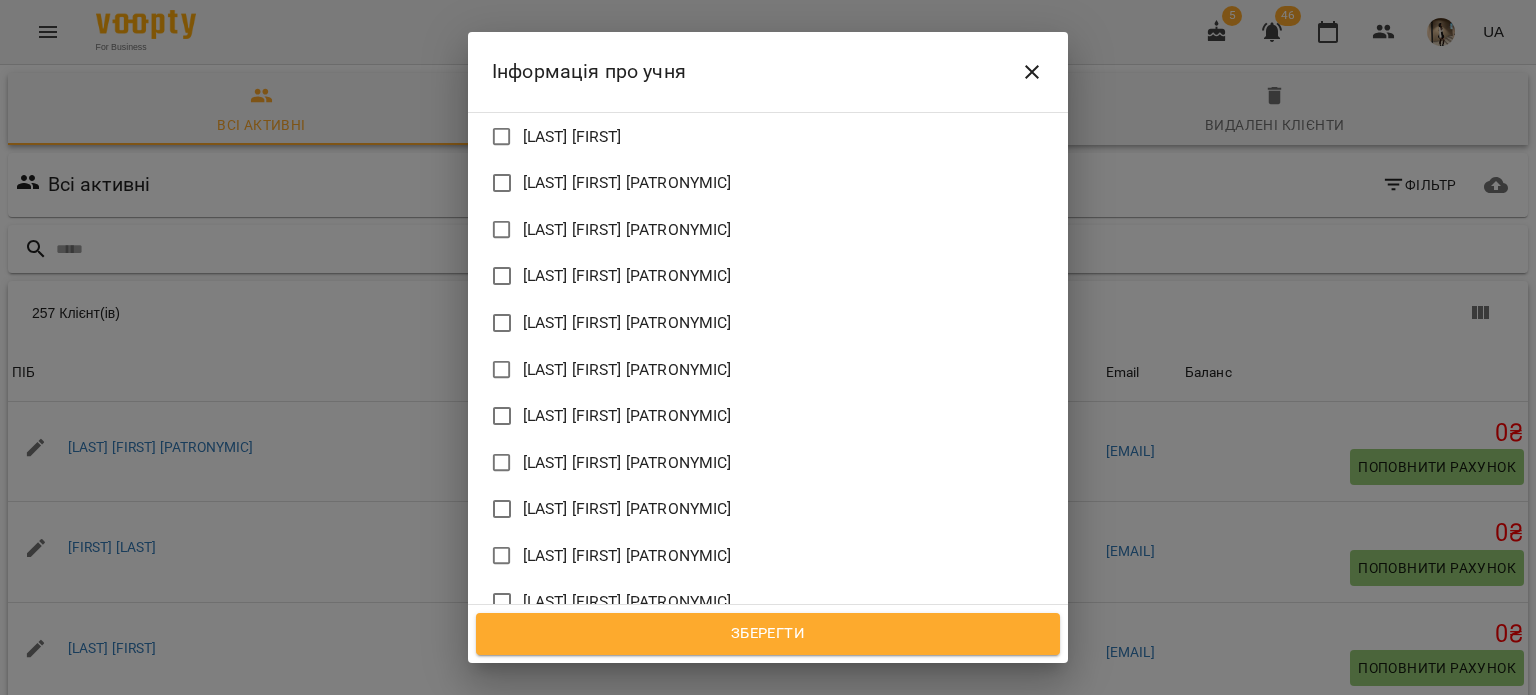 click on "[LAST] [FIRST] [PATRONYMIC]" at bounding box center [627, 602] 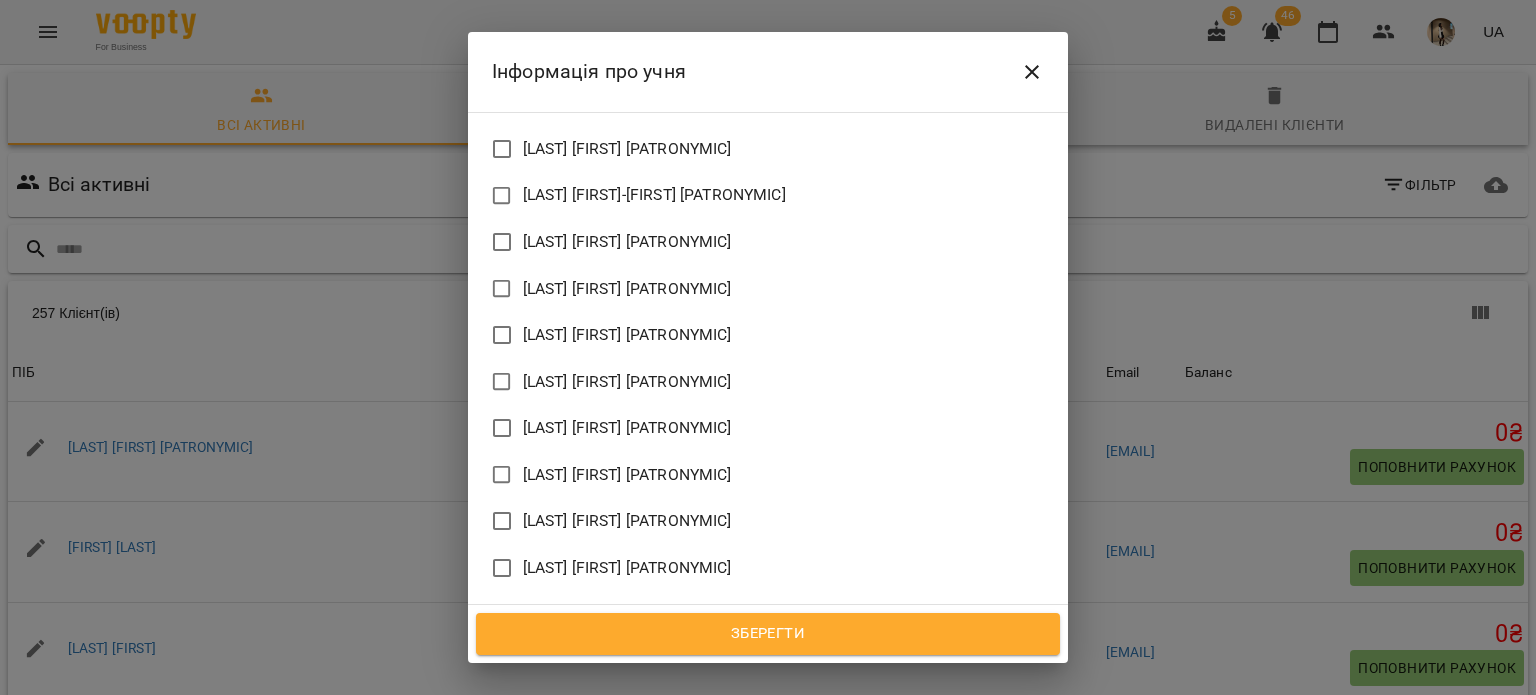 scroll, scrollTop: 2066, scrollLeft: 0, axis: vertical 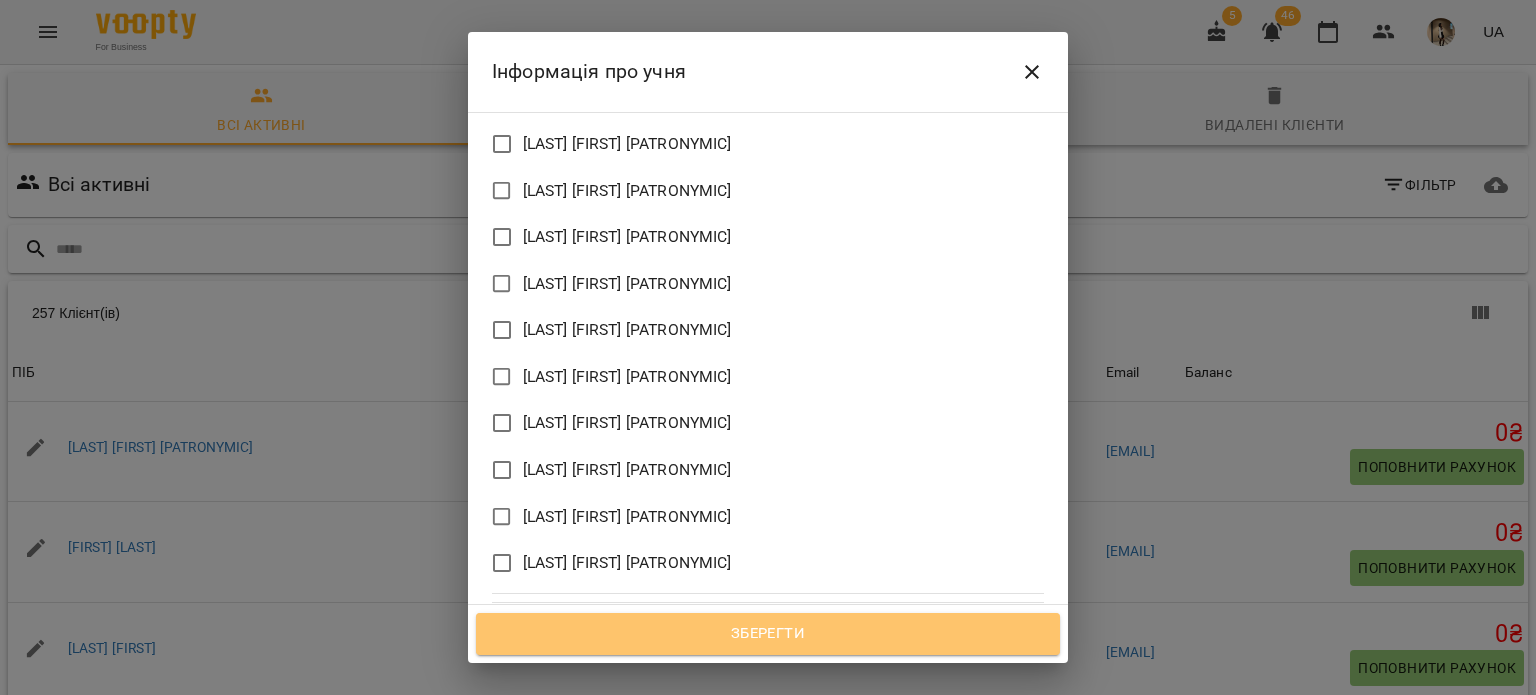 click on "Зберегти" at bounding box center (768, 634) 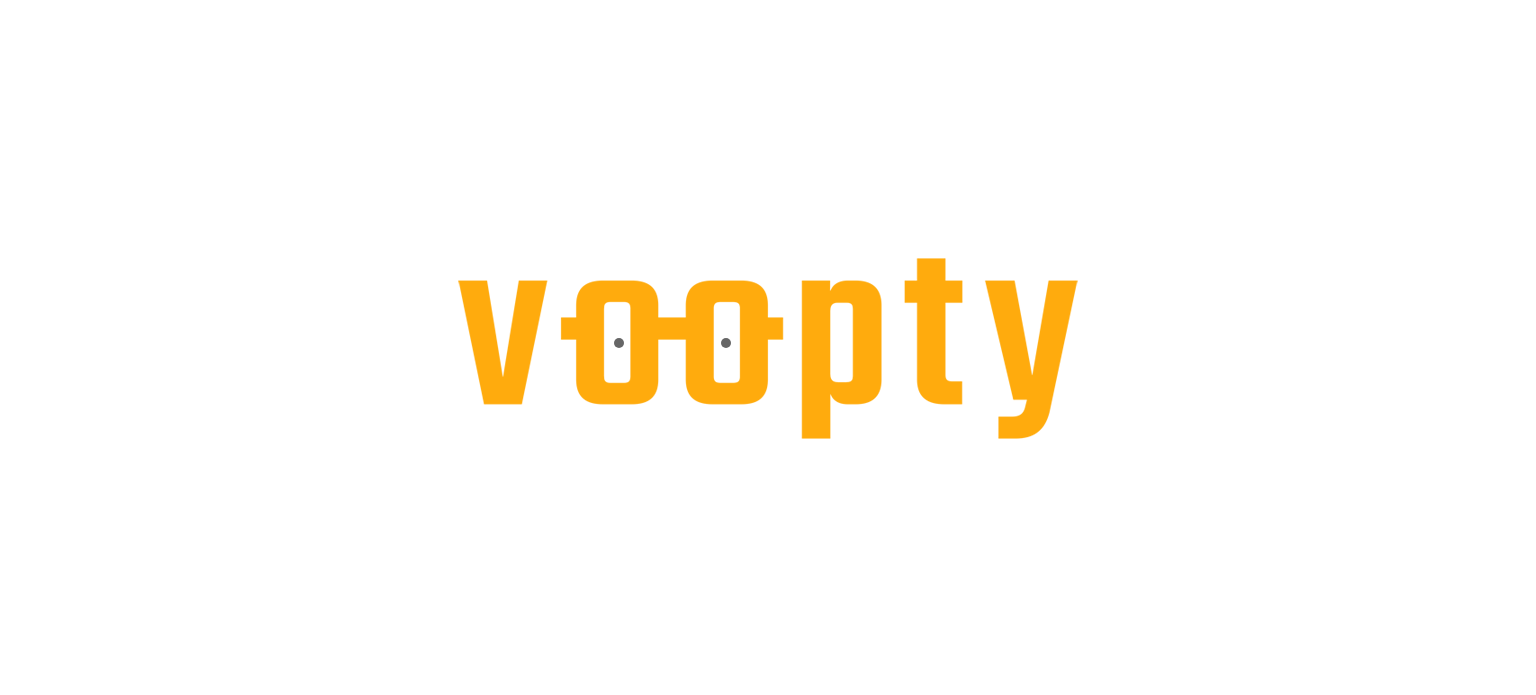 scroll, scrollTop: 0, scrollLeft: 0, axis: both 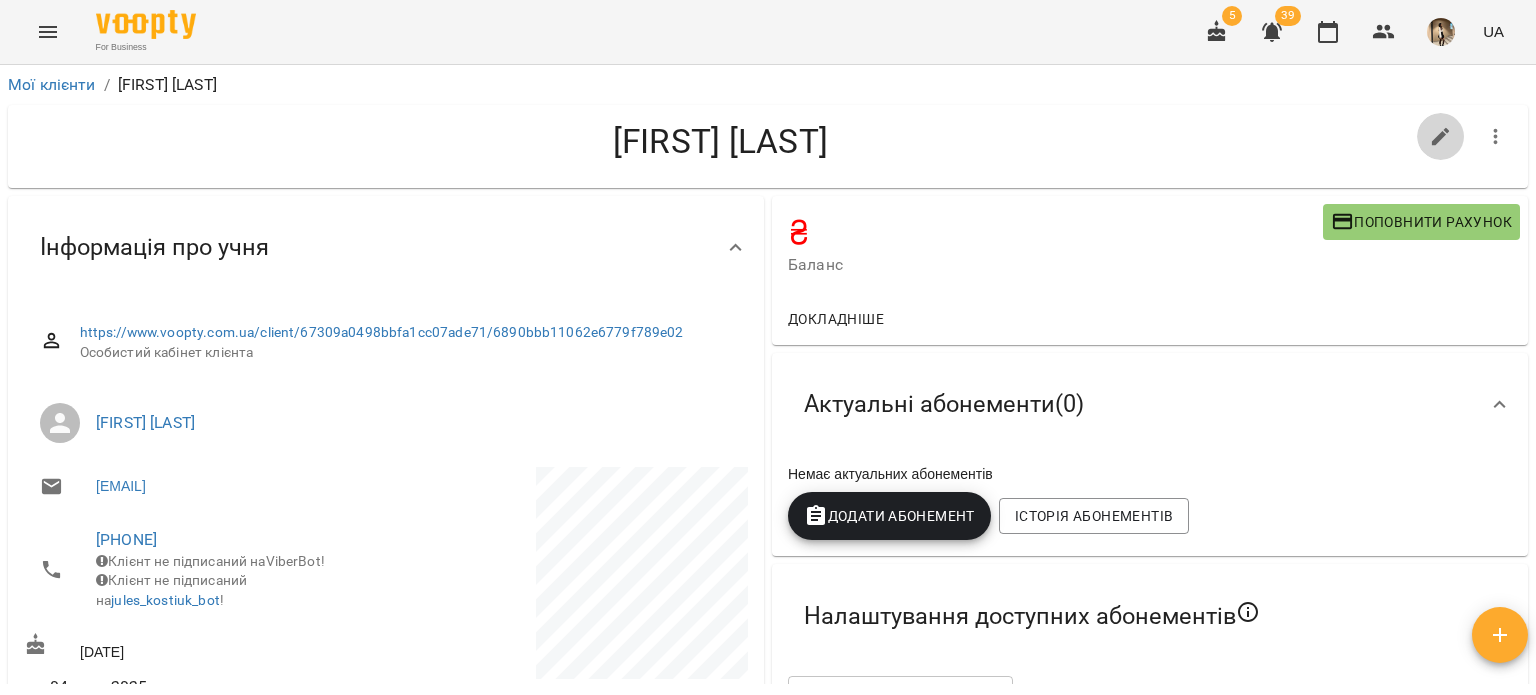 click at bounding box center [1441, 137] 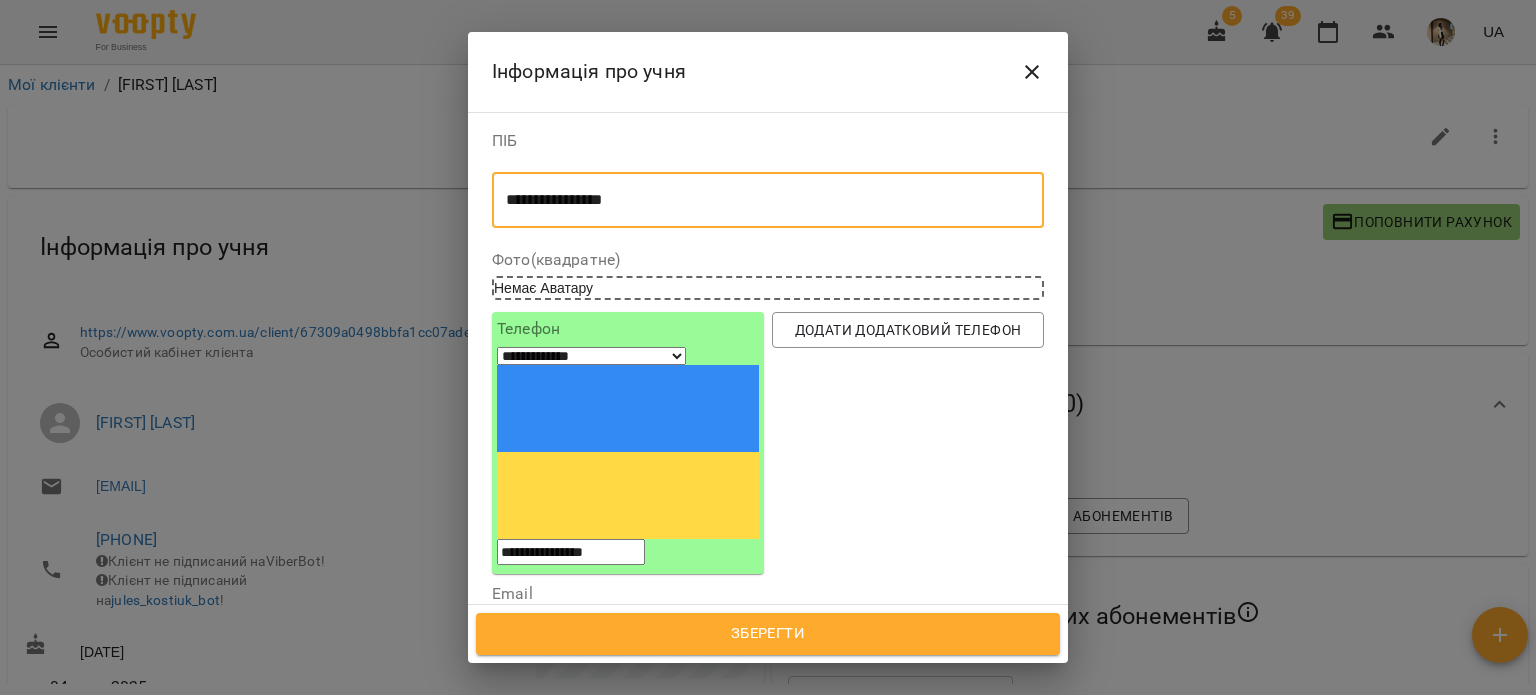 click on "**********" at bounding box center [760, 200] 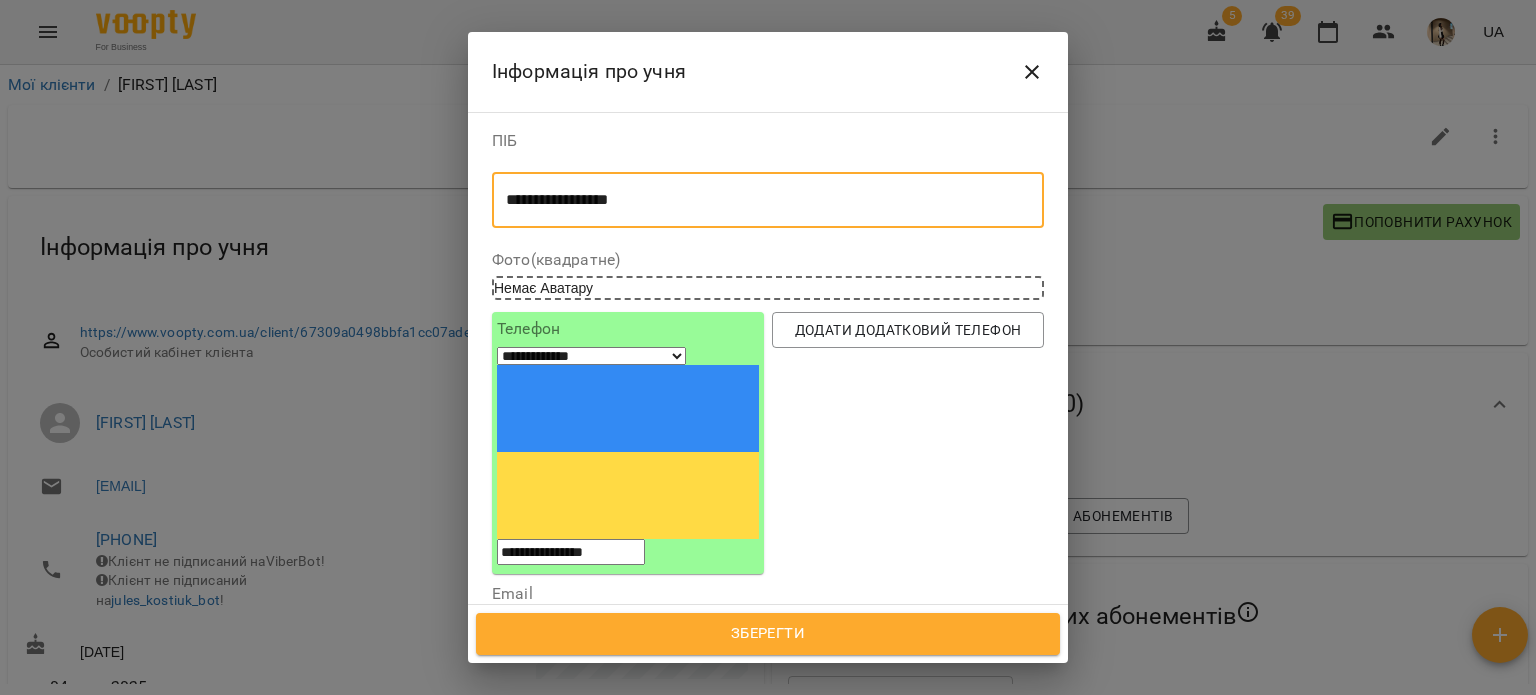 type on "**********" 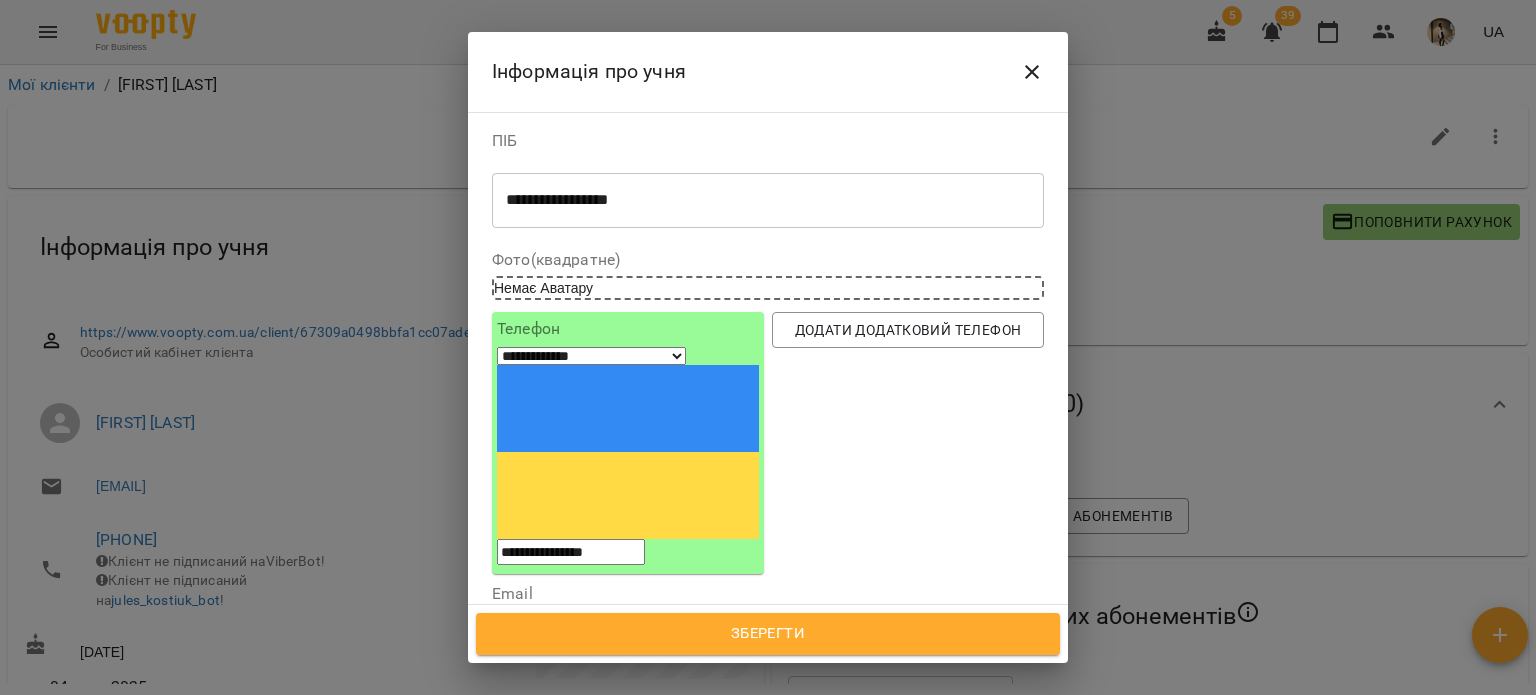 click on "**********" at bounding box center [768, 654] 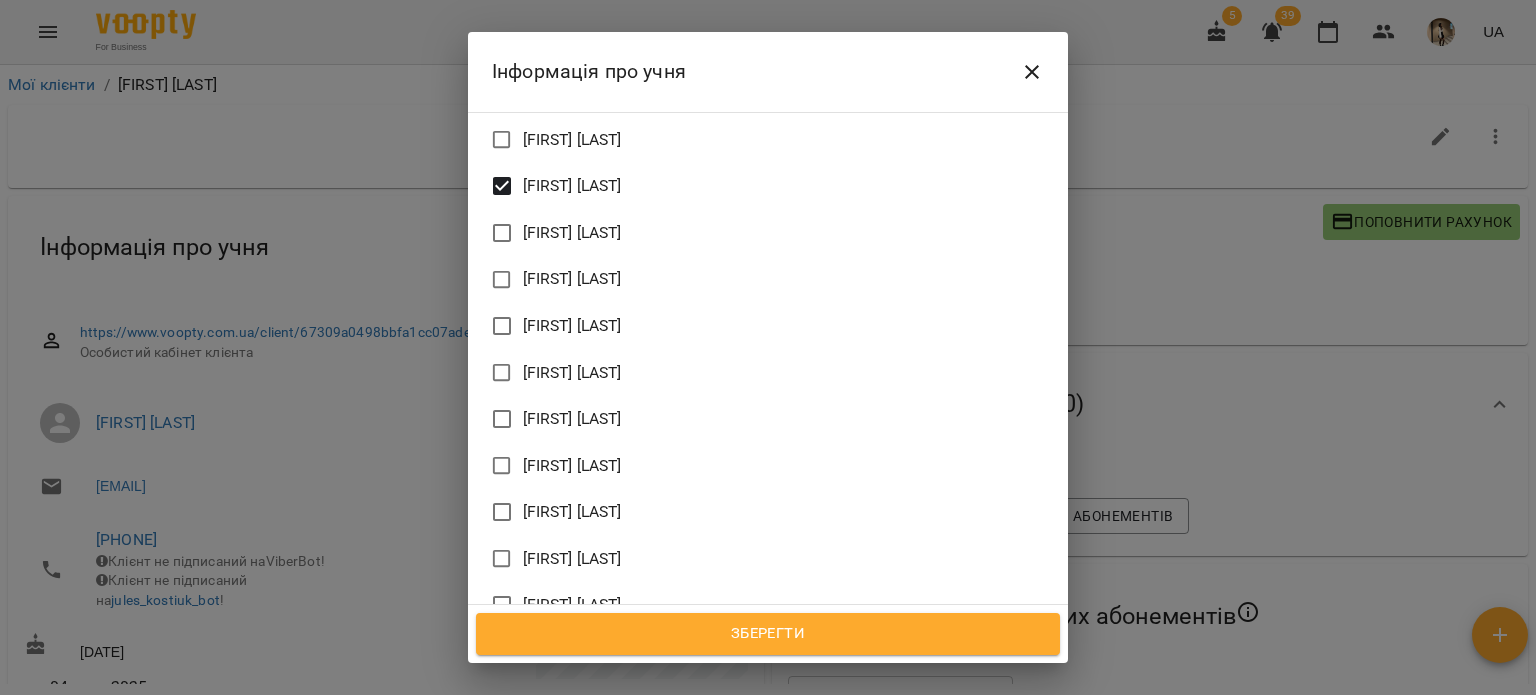 scroll, scrollTop: 2066, scrollLeft: 0, axis: vertical 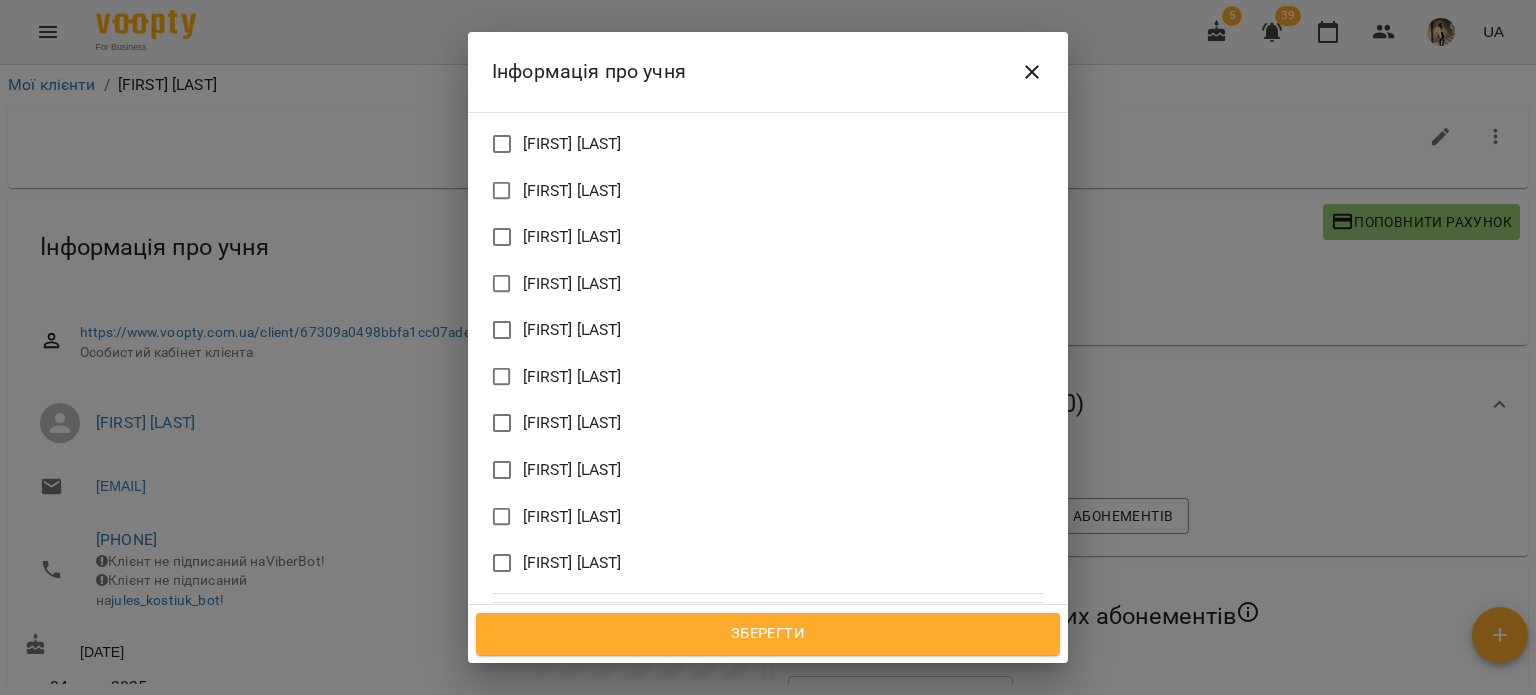 type on "**********" 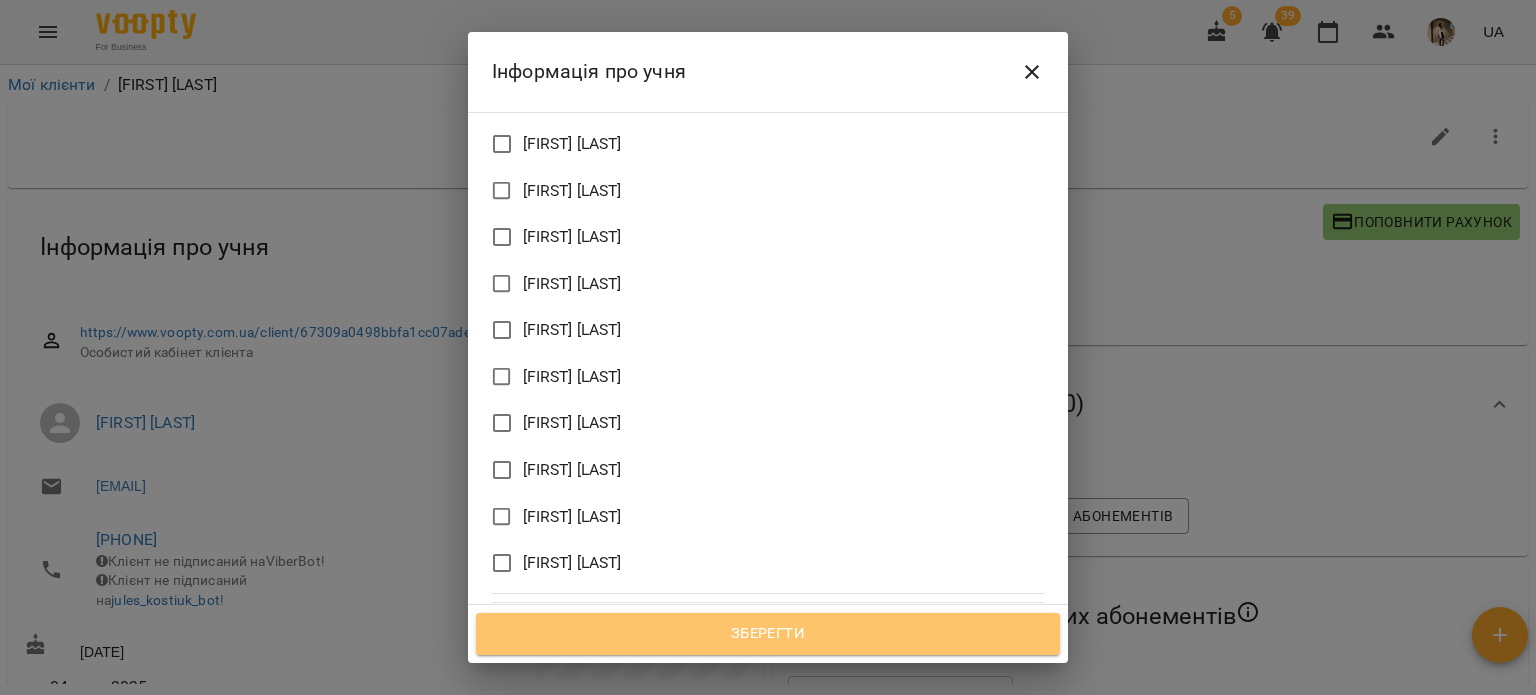 click on "Зберегти" at bounding box center (768, 634) 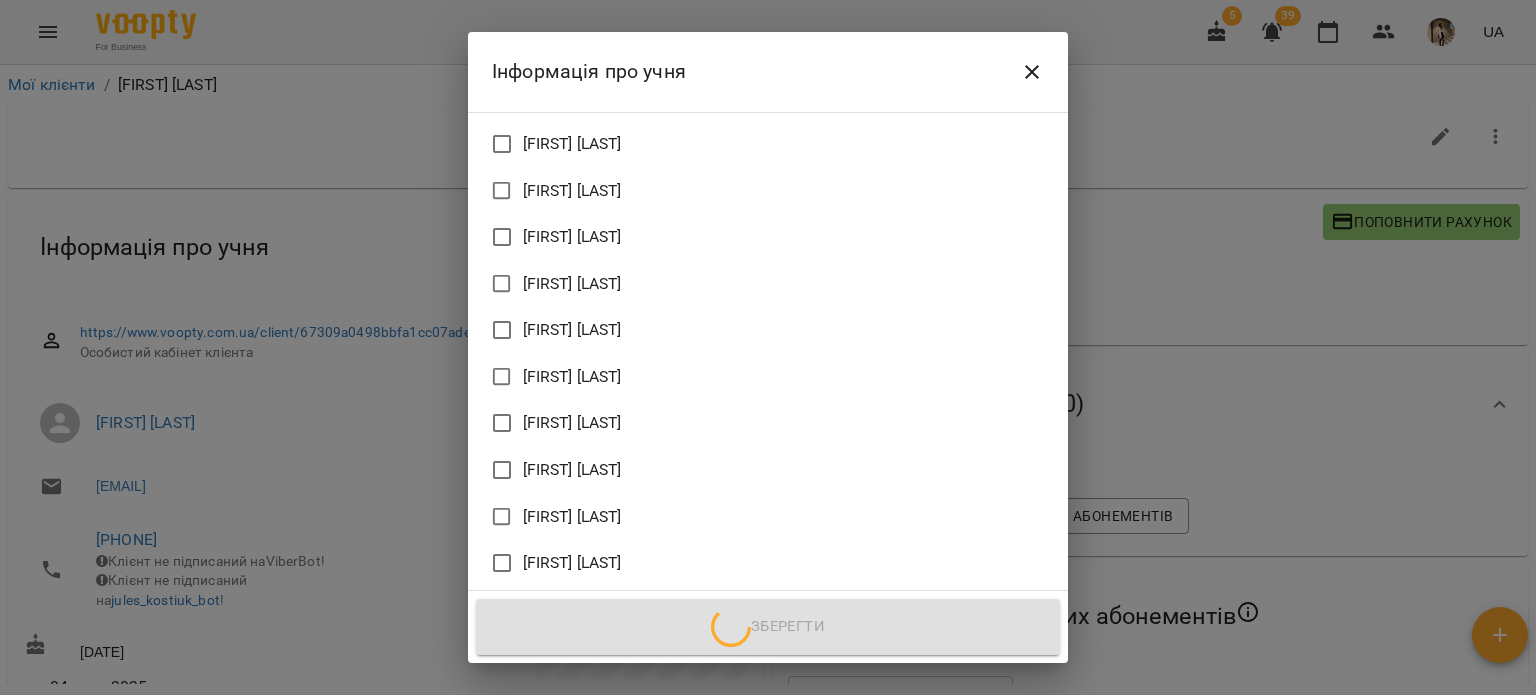 click on "Зберегти" at bounding box center [768, 627] 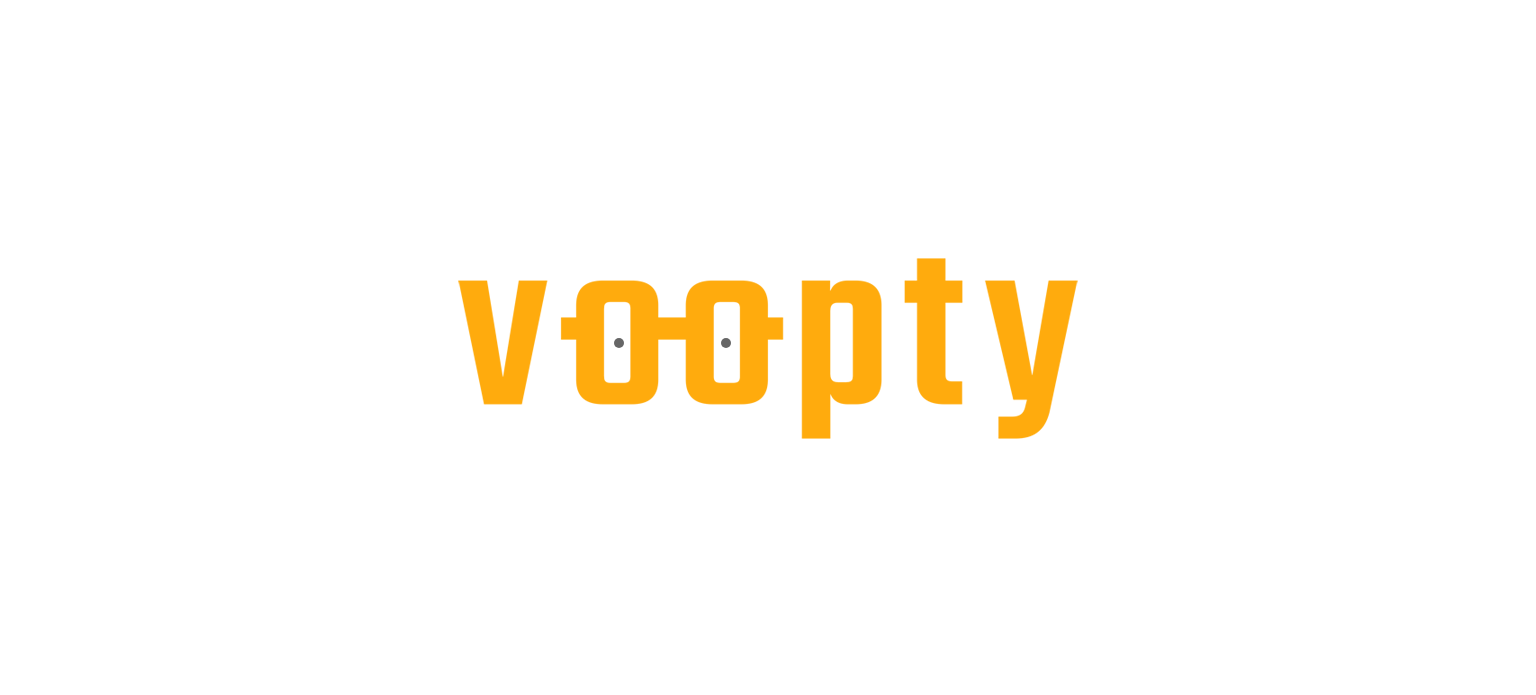 scroll, scrollTop: 0, scrollLeft: 0, axis: both 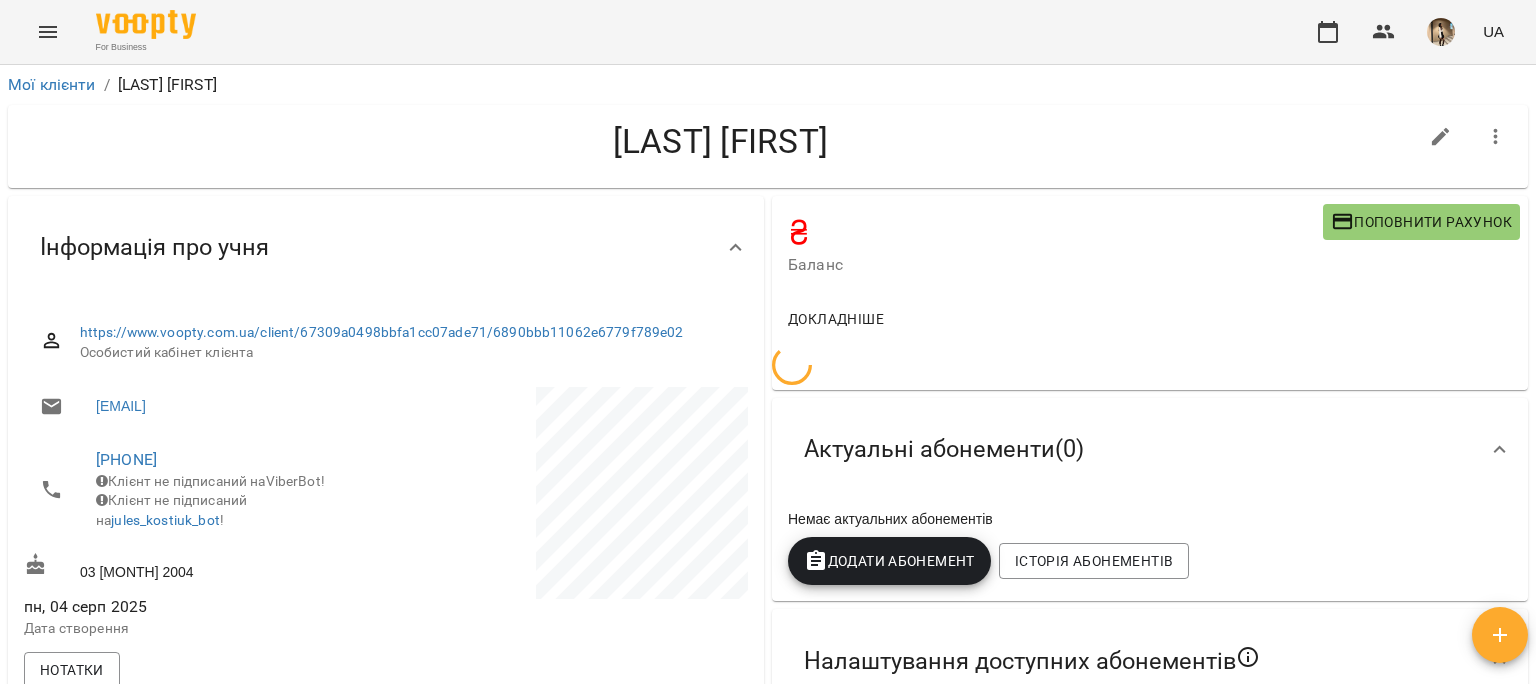 click on "Додати Абонемент" at bounding box center [889, 561] 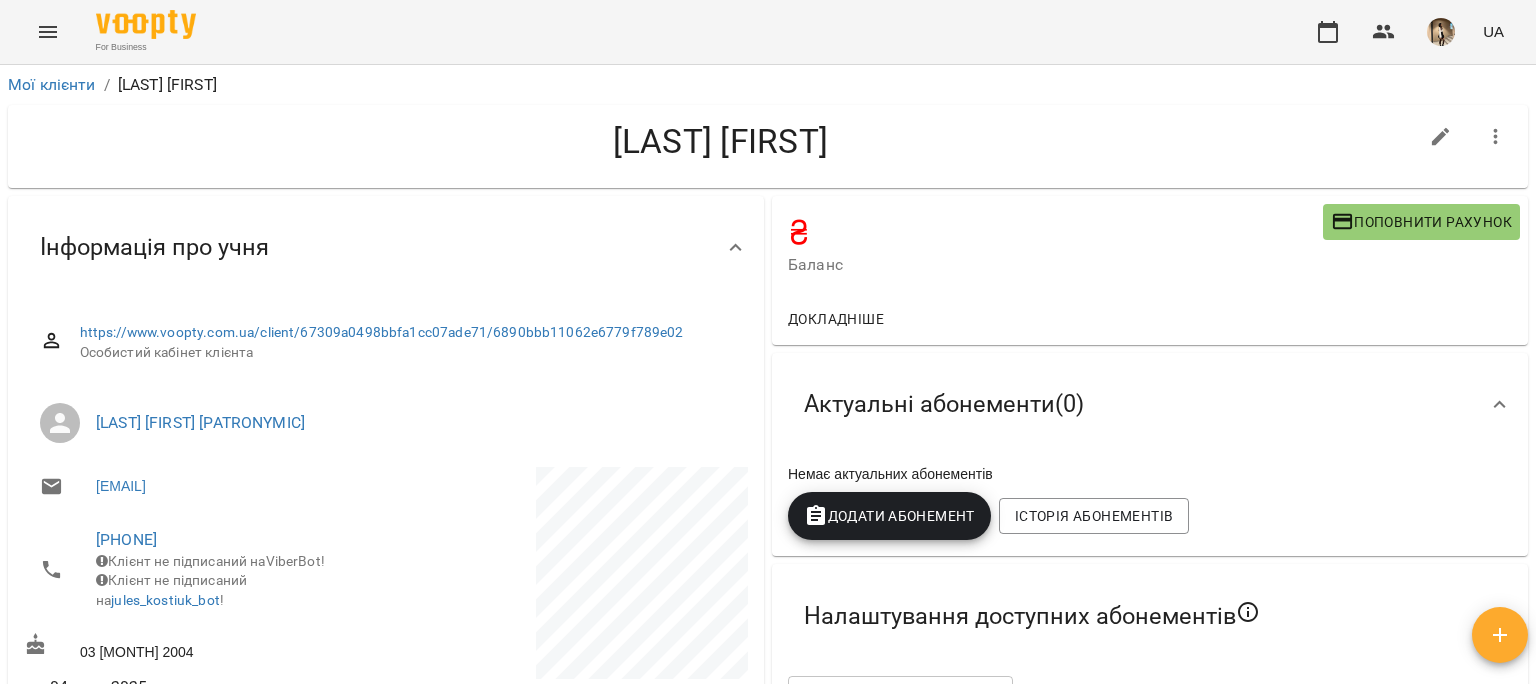 click on "Немає актуальних абонементів Додати Абонемент Історія абонементів" at bounding box center [1150, 506] 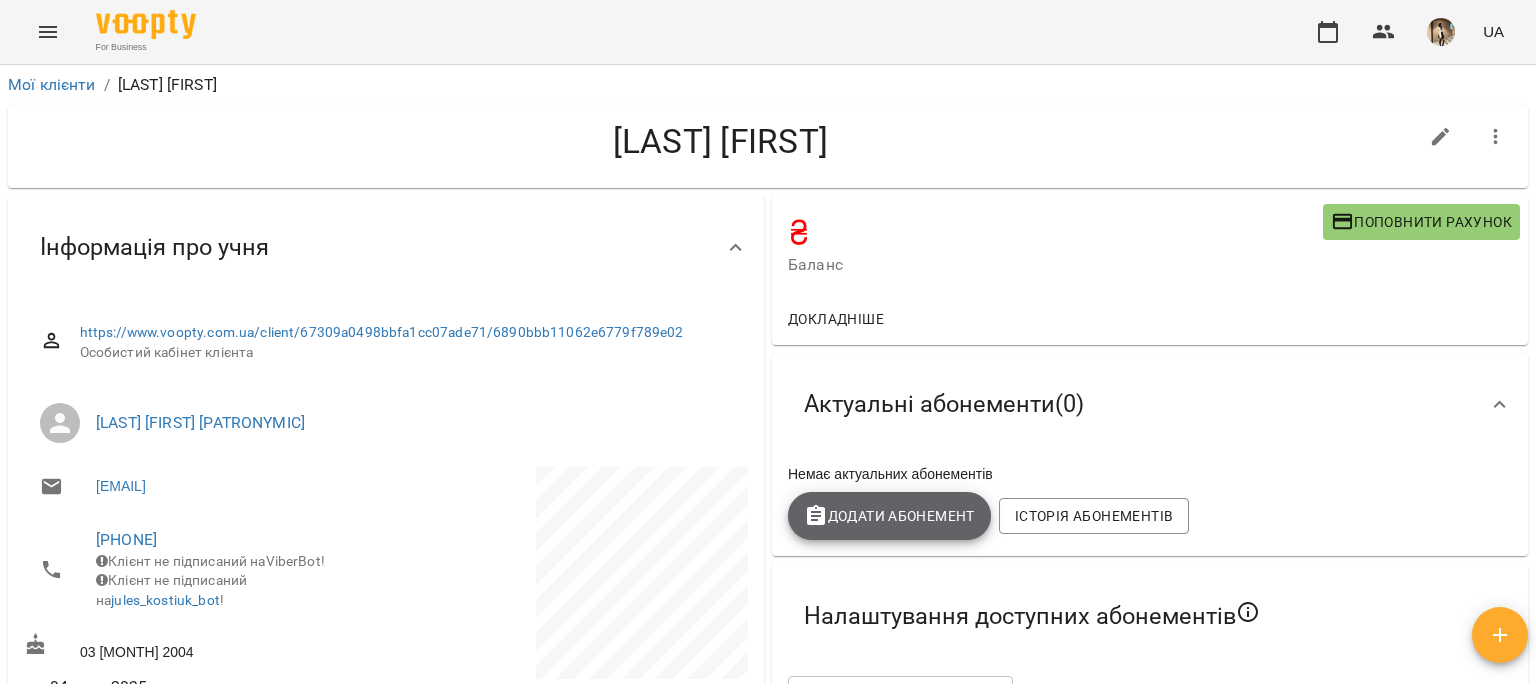 click on "Додати Абонемент" at bounding box center [889, 516] 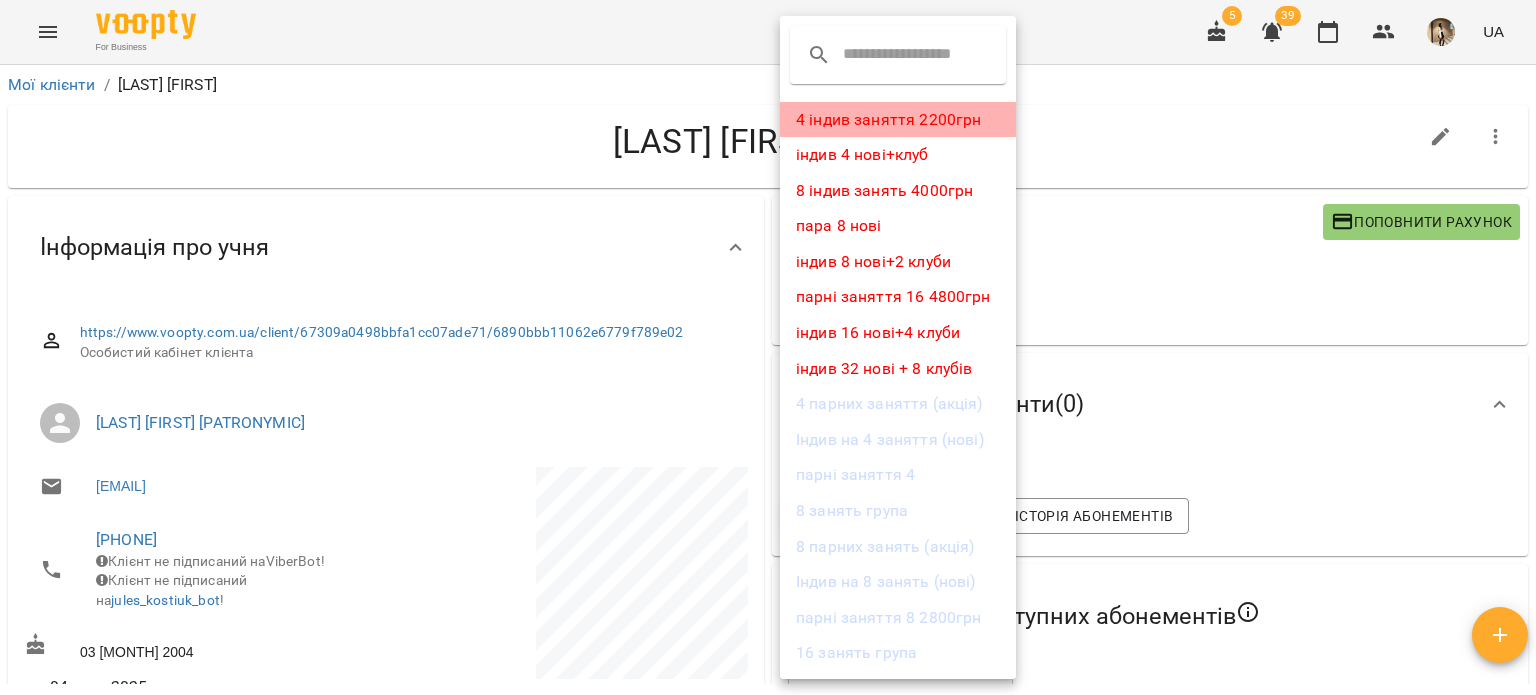 click on "4 індив заняття 2200грн" at bounding box center [898, 120] 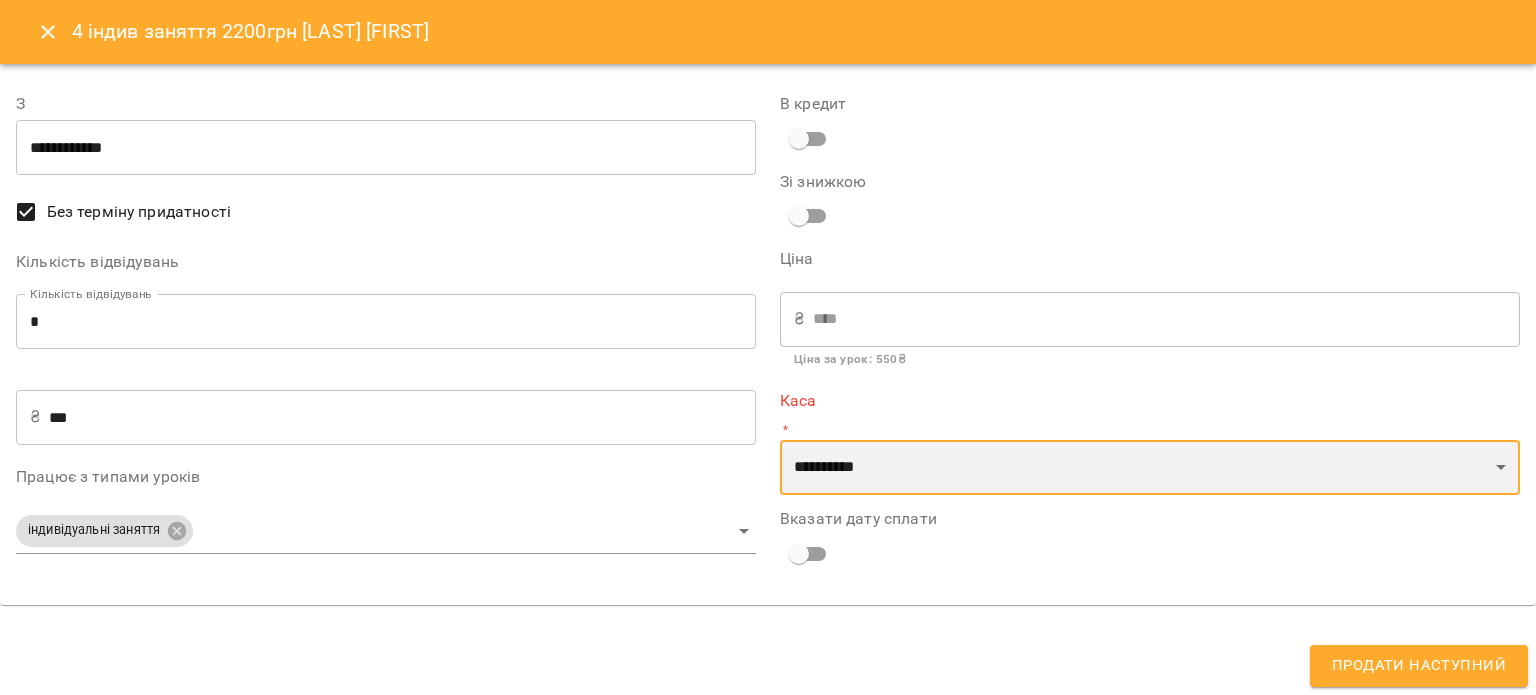 click on "**********" at bounding box center (1150, 468) 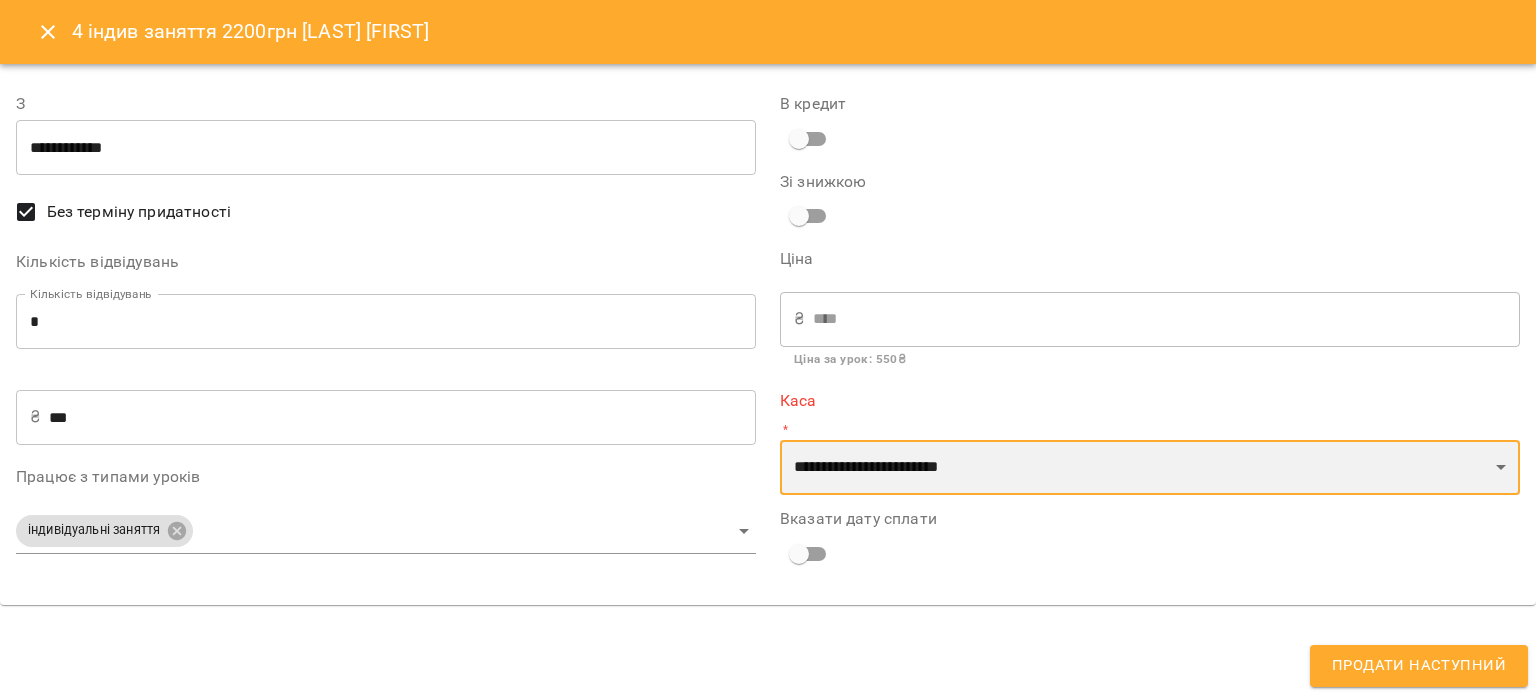 click on "**********" at bounding box center [1150, 468] 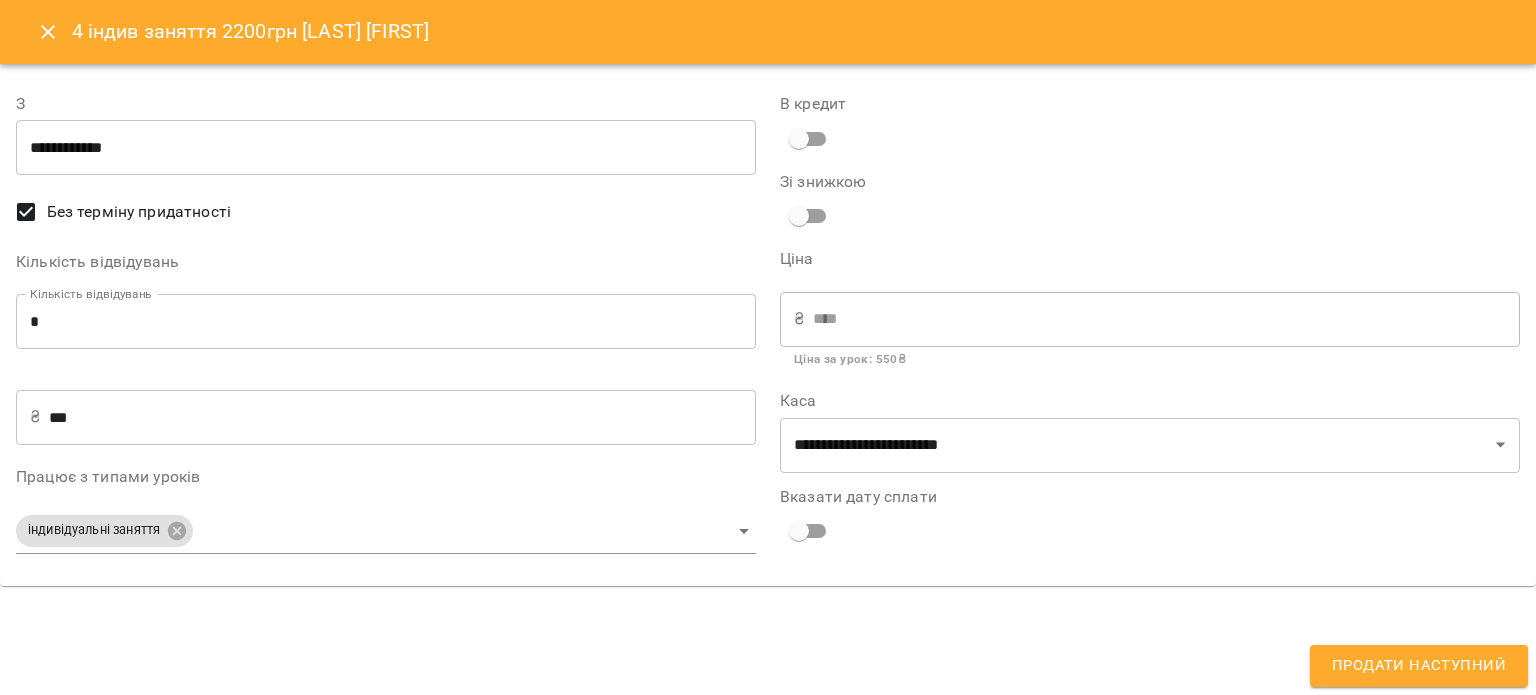 click on "**********" at bounding box center (768, 347) 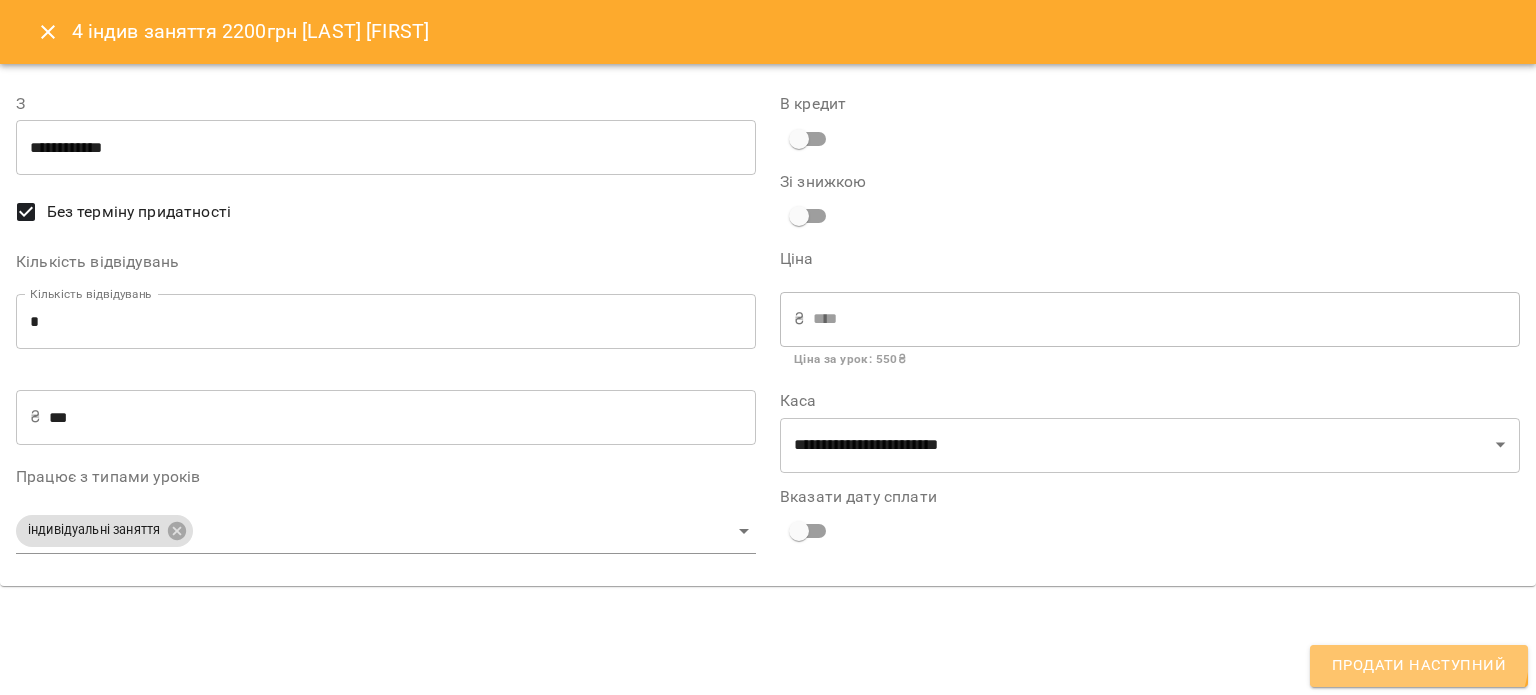 click on "Продати наступний" at bounding box center [1419, 666] 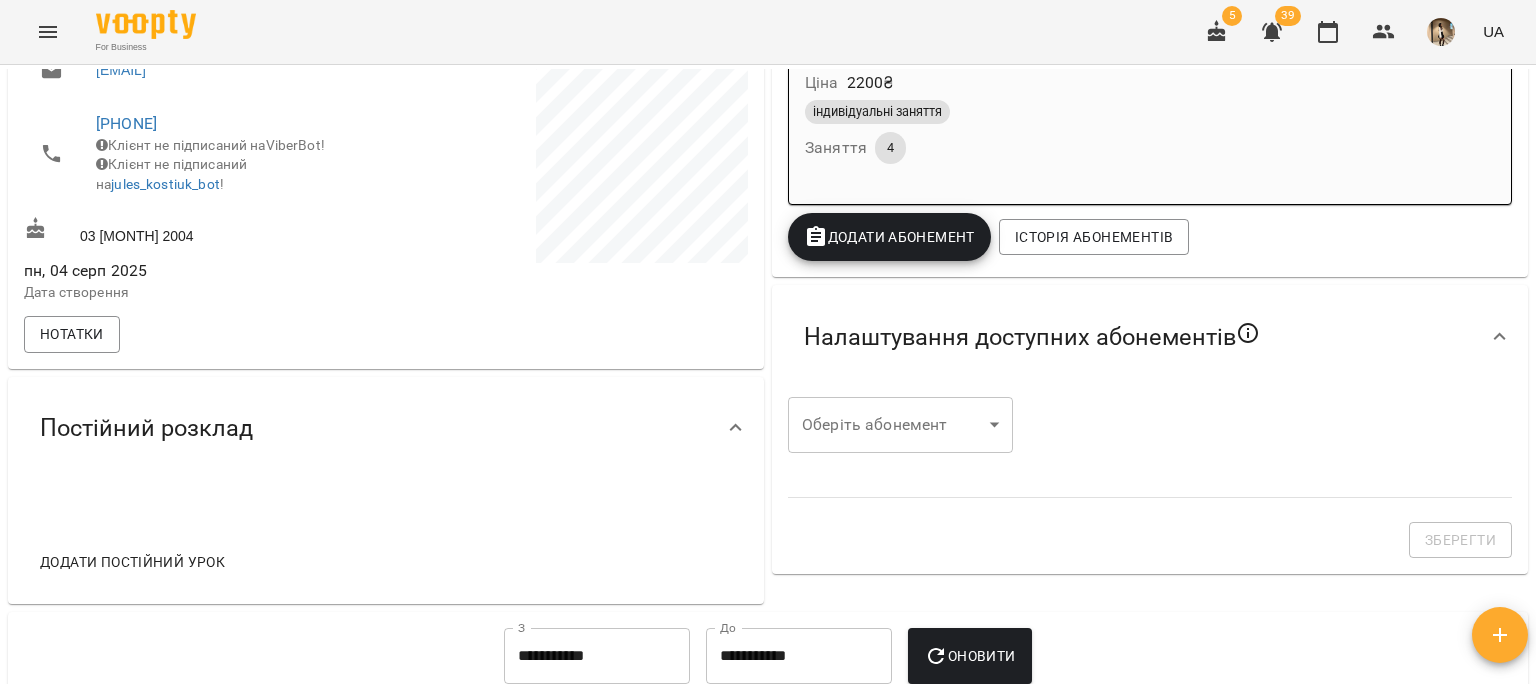scroll, scrollTop: 420, scrollLeft: 0, axis: vertical 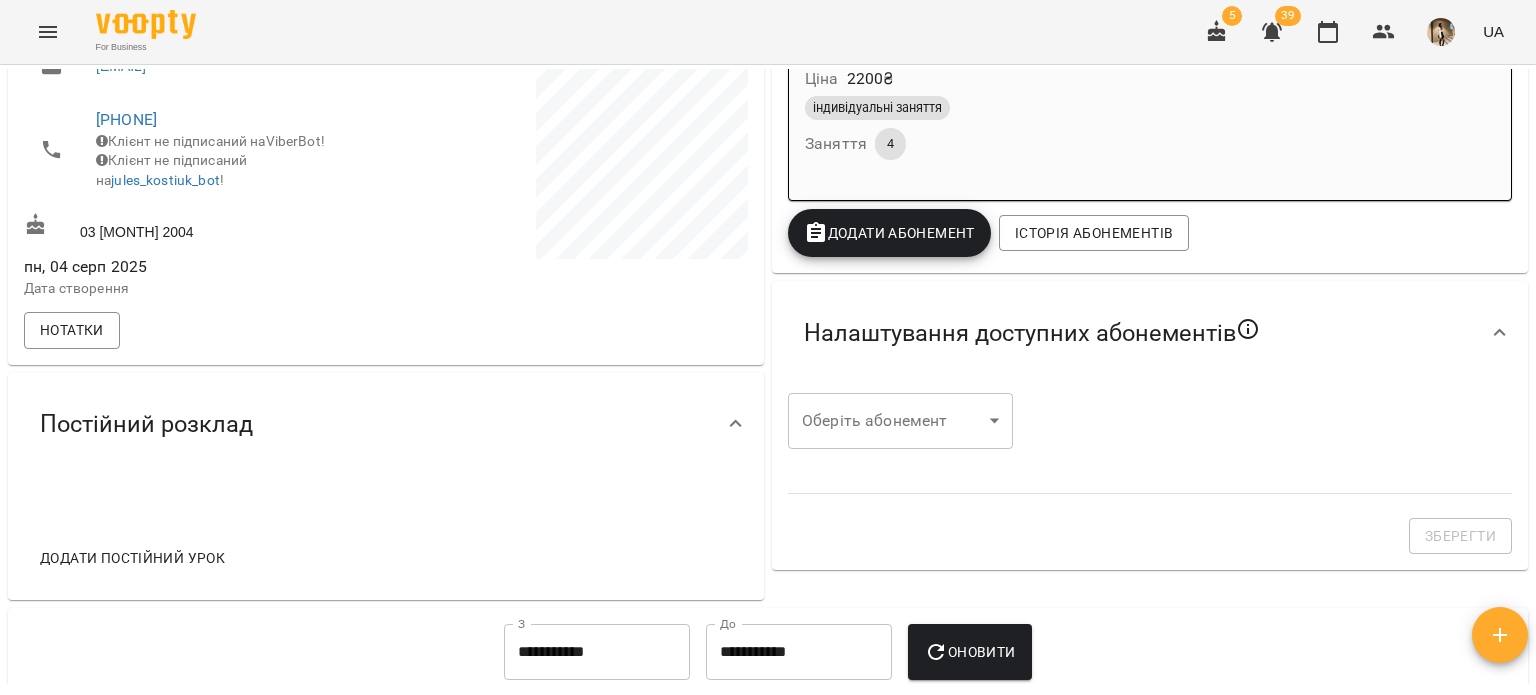click on "For Business 5 39 UA Мої клієнти / Примачик Вікторія Примачик Вікторія 0 ₴ Баланс Поповнити рахунок Актуальні абонементи ( 1 ) 4 індив заняття 2200грн 04 серп  -   Ціна 2200 ₴ індивідуальні заняття  Заняття 4 Додати Абонемент Історія абонементів Налаштування доступних абонементів Оберіть абонемент ​ Оберіть абонемент Зберегти Інформація про учня https://www.voopty.com.ua/client/67309a0498bbfa1cc07ade71/6890bbb11062e6779f789e02 Особистий кабінет клієнта Матвієнко Яна Володимирівна  vvviiktoooriia@gmail.com +380969902138 Клієнт не підписаний на  ViberBot! Клієнт не підписаний на  jules_kostiuk_bot ! З" at bounding box center (768, 380) 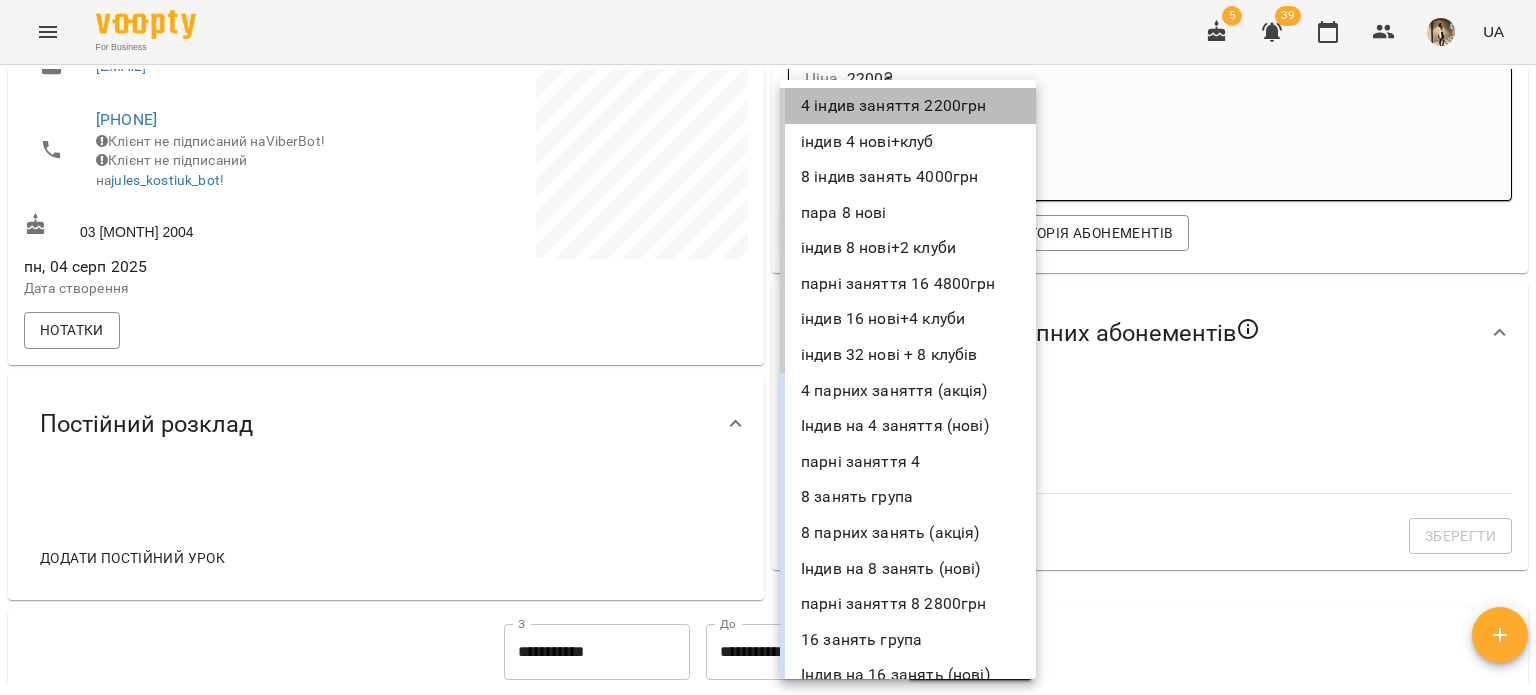 click on "4 індив заняття 2200грн" at bounding box center [908, 106] 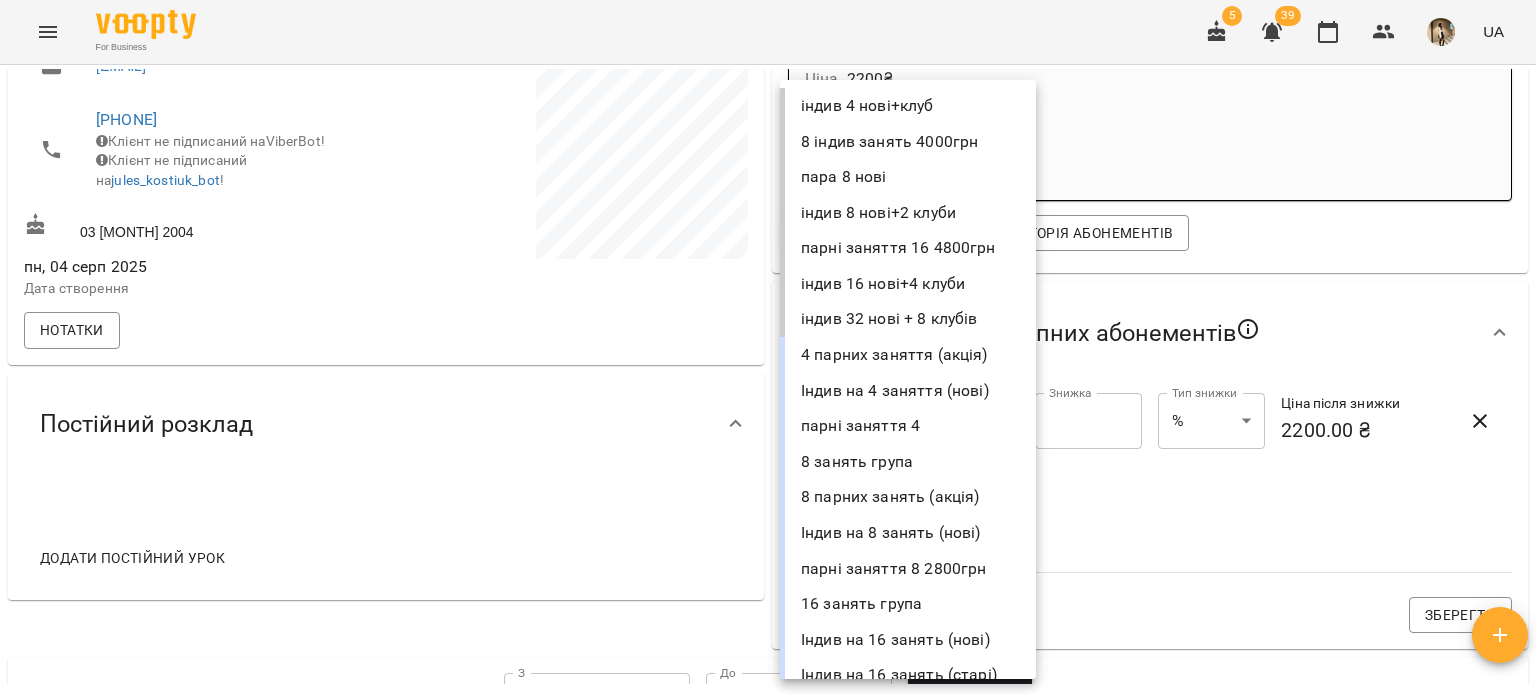 click on "**********" at bounding box center (768, 380) 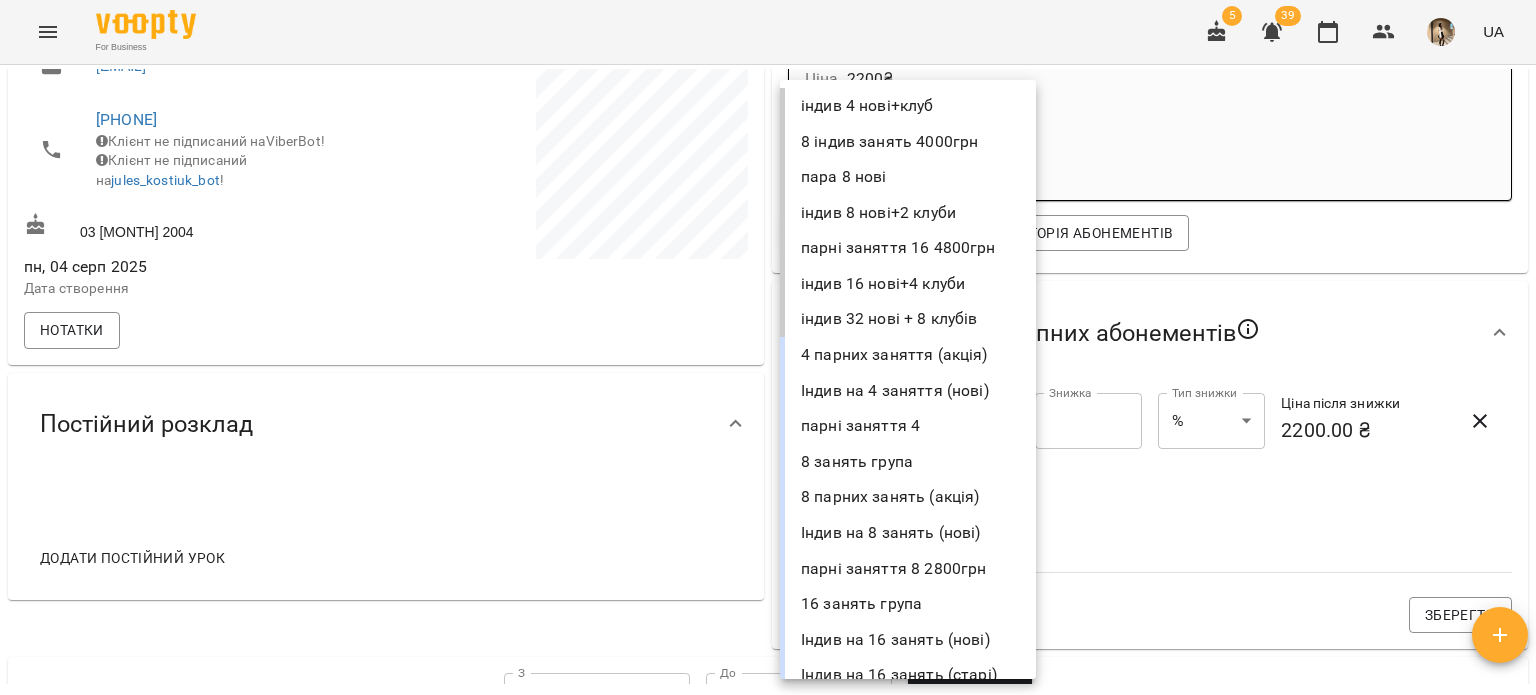 click on "8 індив занять 4000грн" at bounding box center [908, 142] 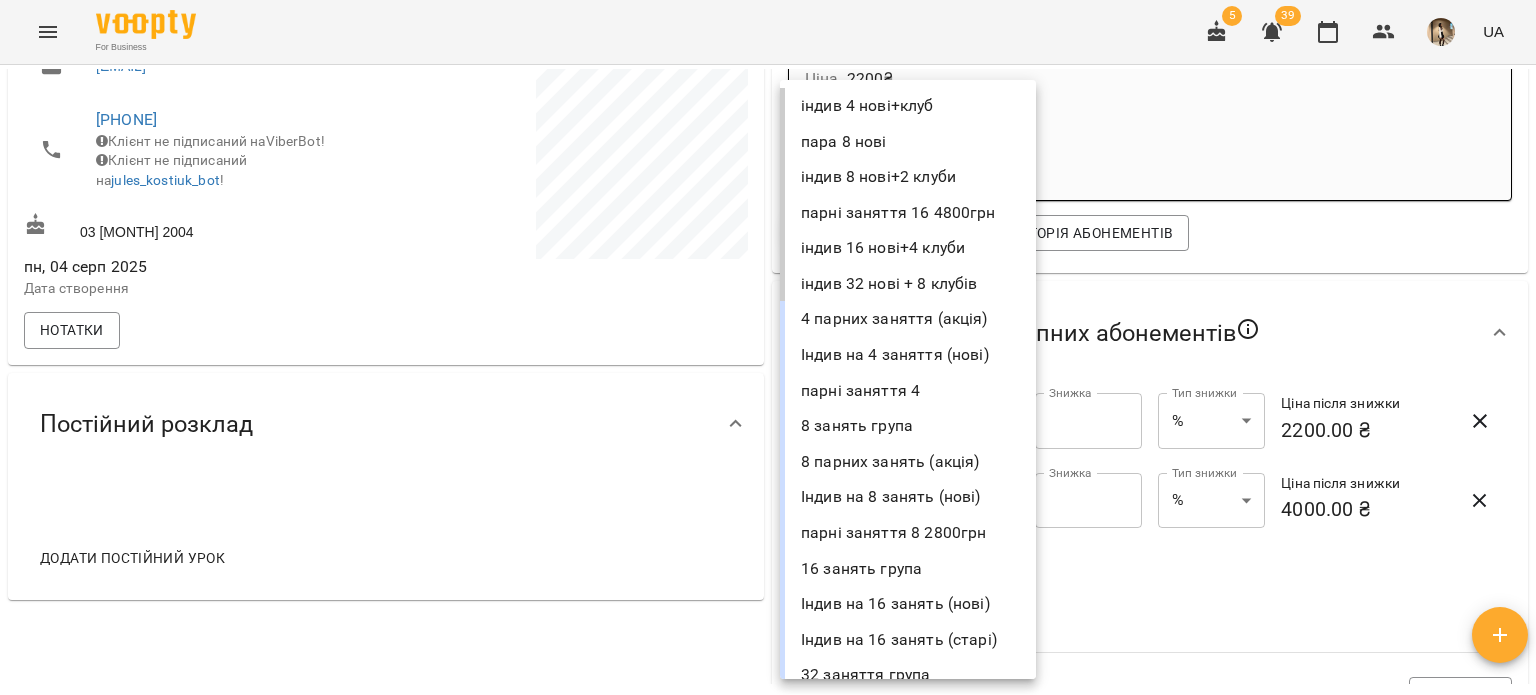 click on "**********" at bounding box center [768, 380] 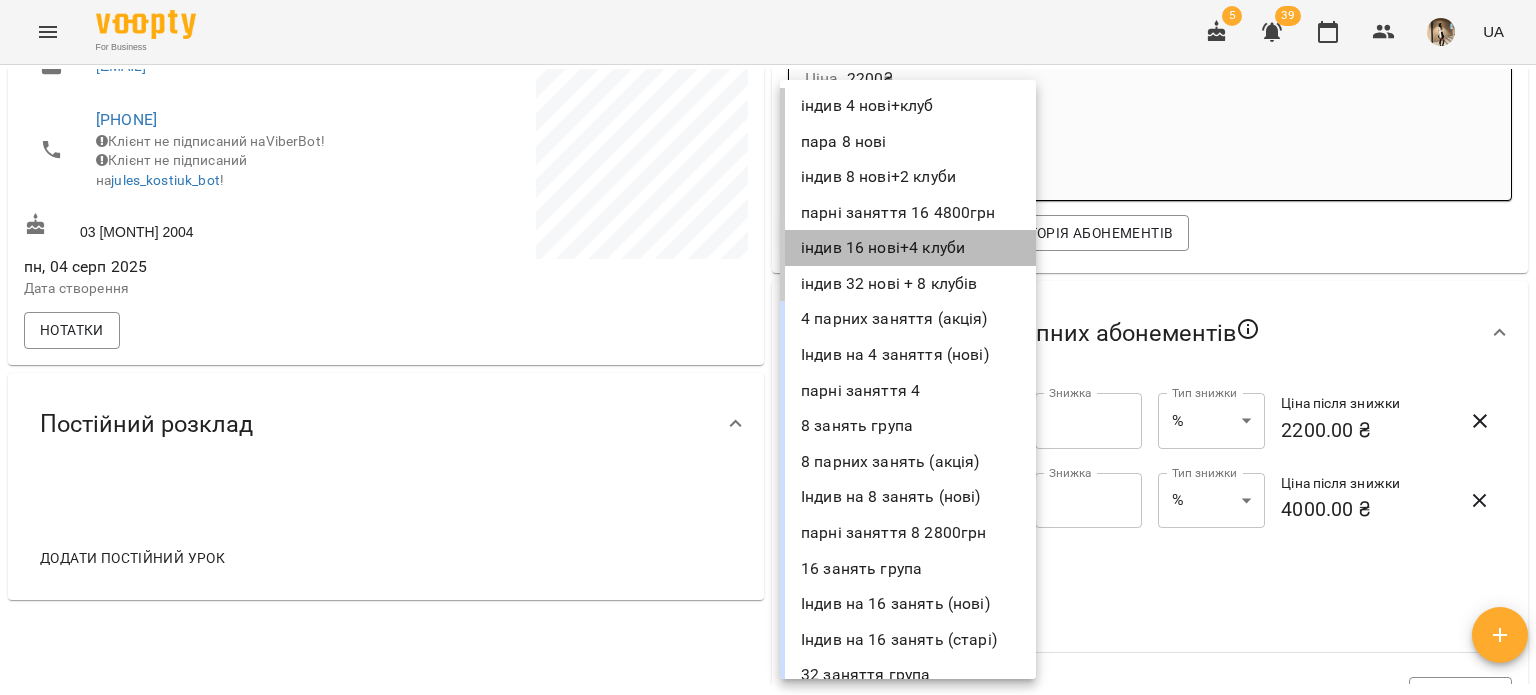 click on "індив 16 нові+4 клуби" at bounding box center (908, 248) 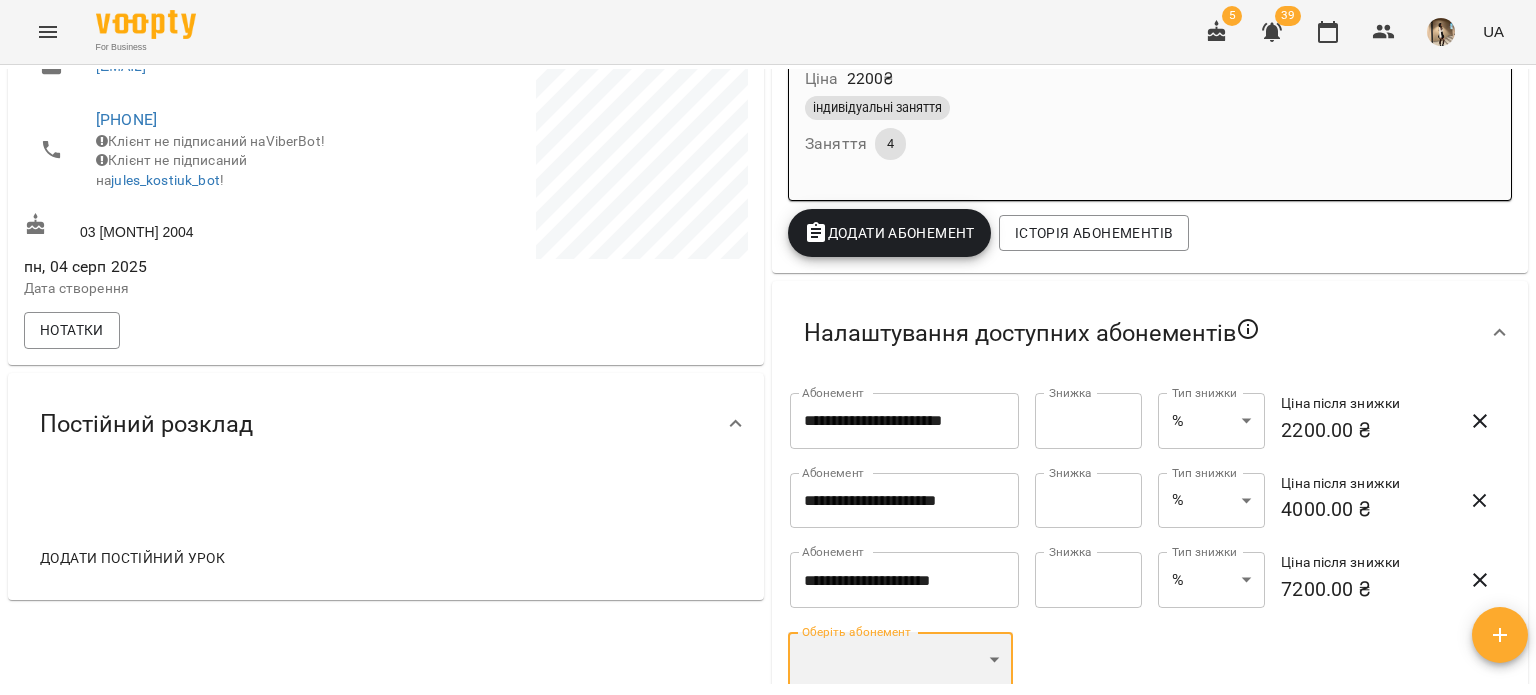 scroll, scrollTop: 425, scrollLeft: 0, axis: vertical 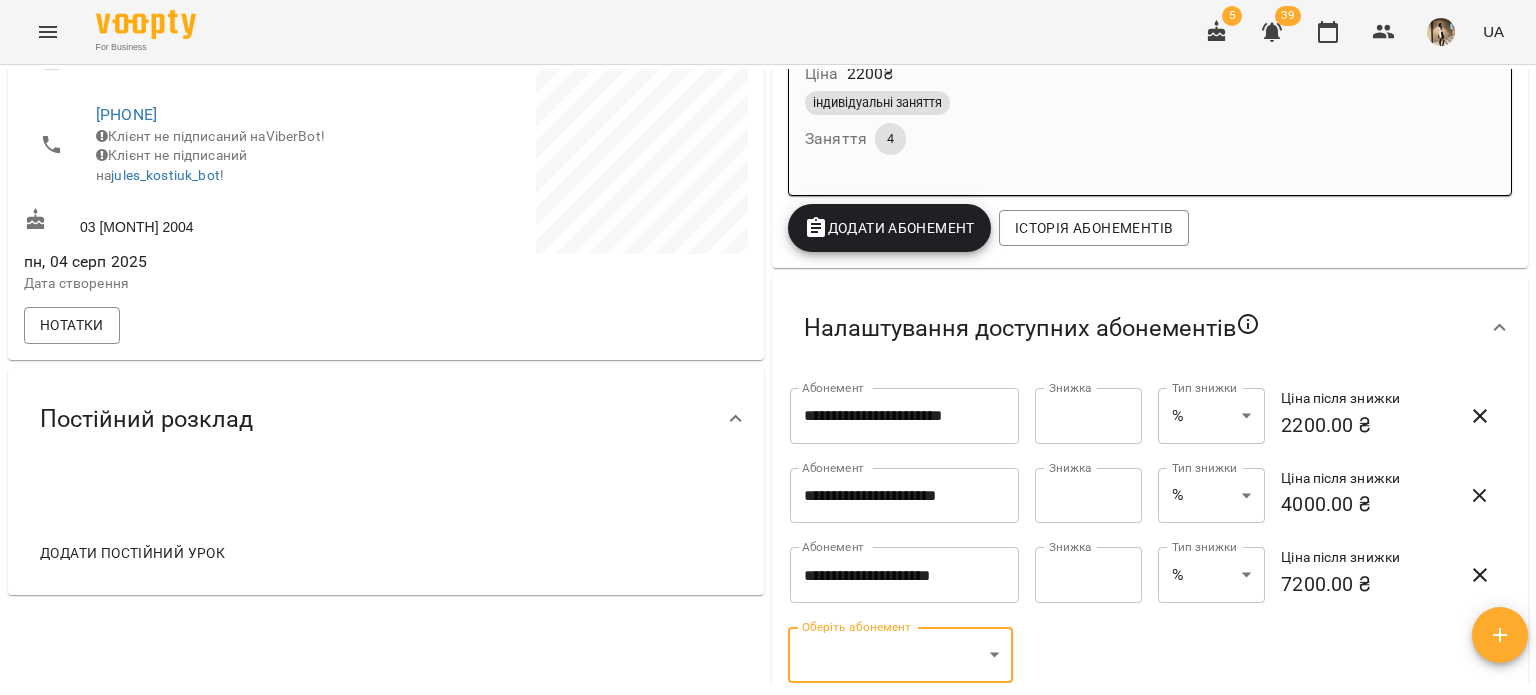 click on "**********" at bounding box center (768, 380) 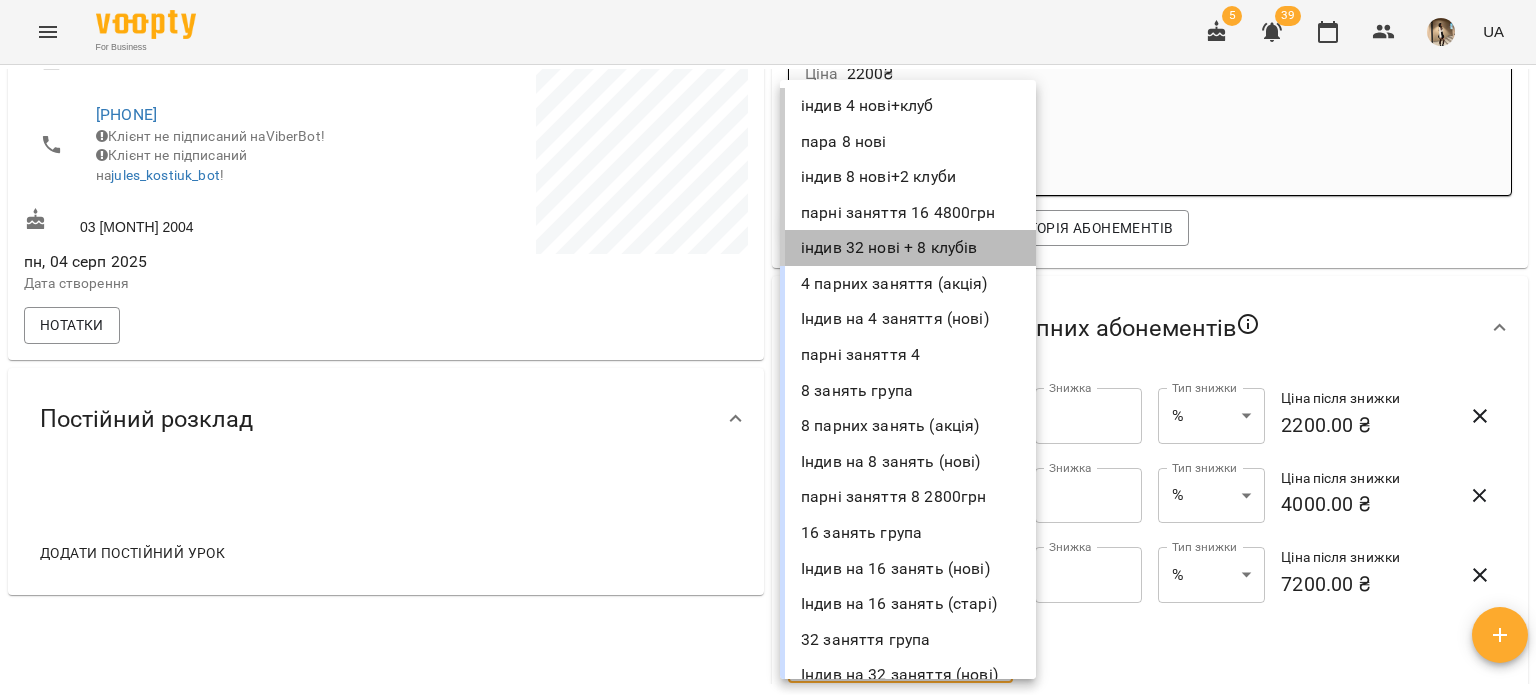 click on "індив 32 нові + 8 клубів" at bounding box center [908, 248] 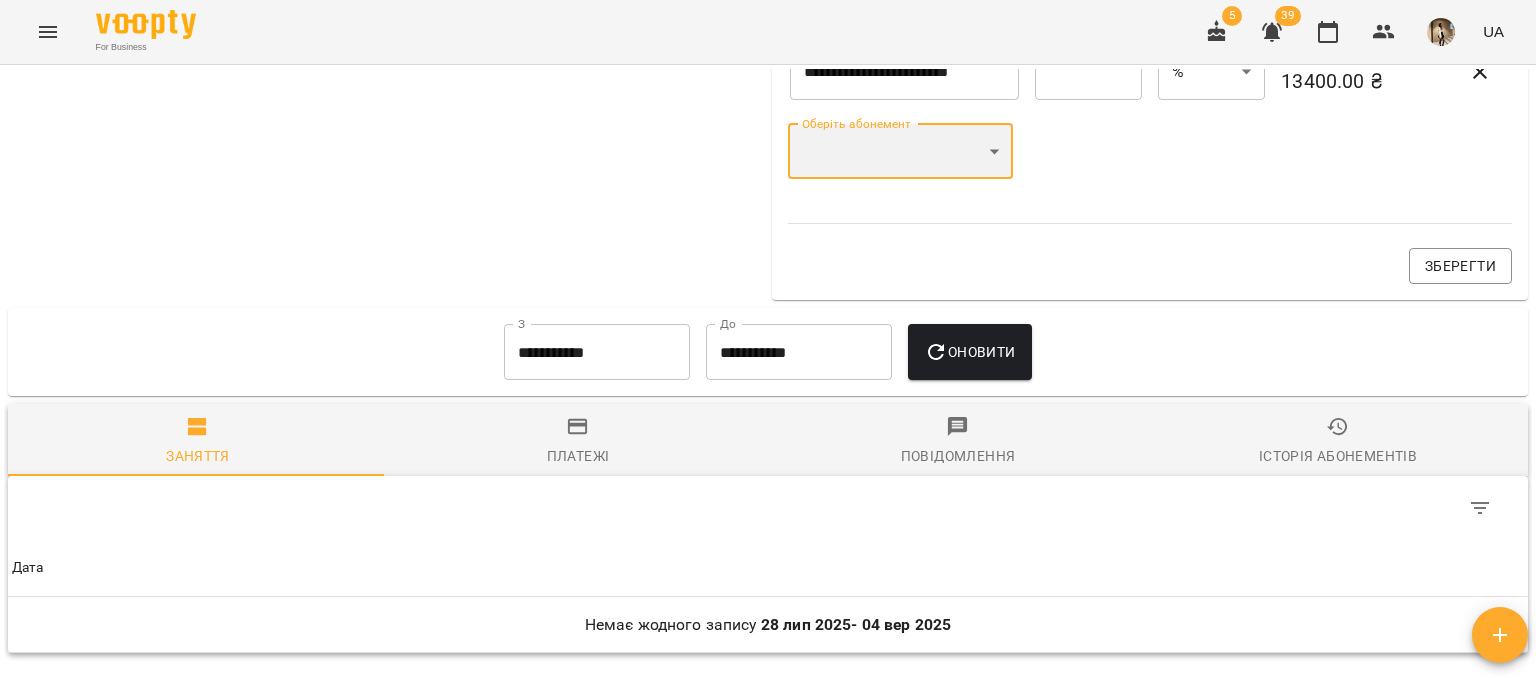 scroll, scrollTop: 1009, scrollLeft: 0, axis: vertical 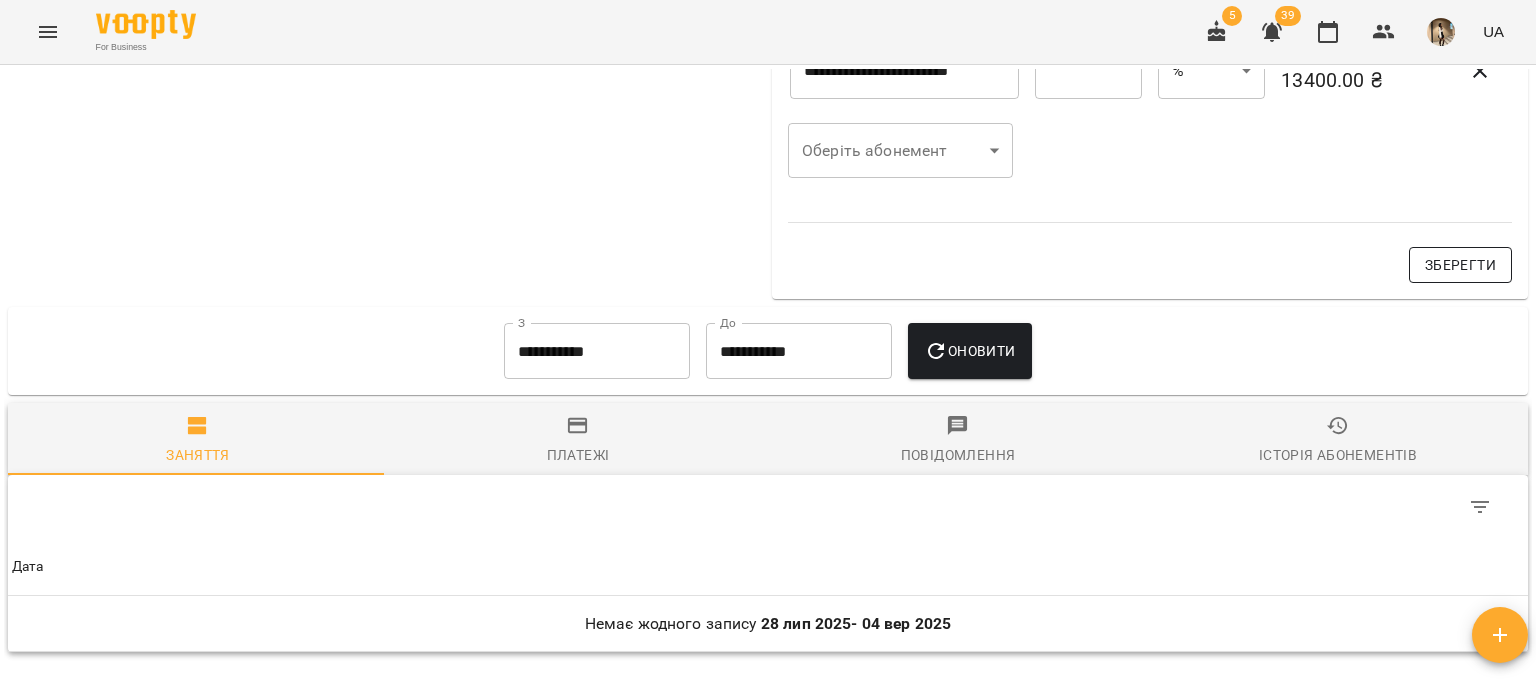 drag, startPoint x: 1436, startPoint y: 289, endPoint x: 1420, endPoint y: 271, distance: 24.083189 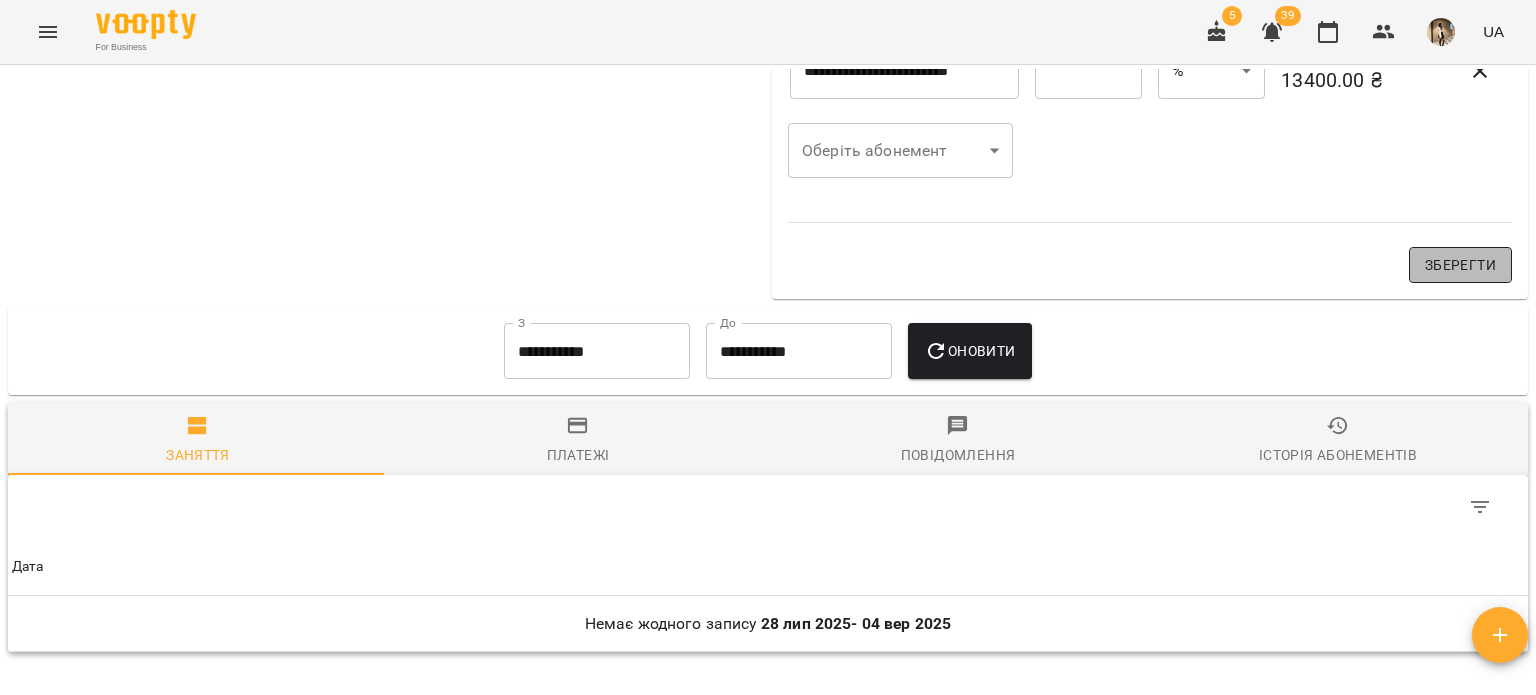 click on "Зберегти" at bounding box center (1460, 265) 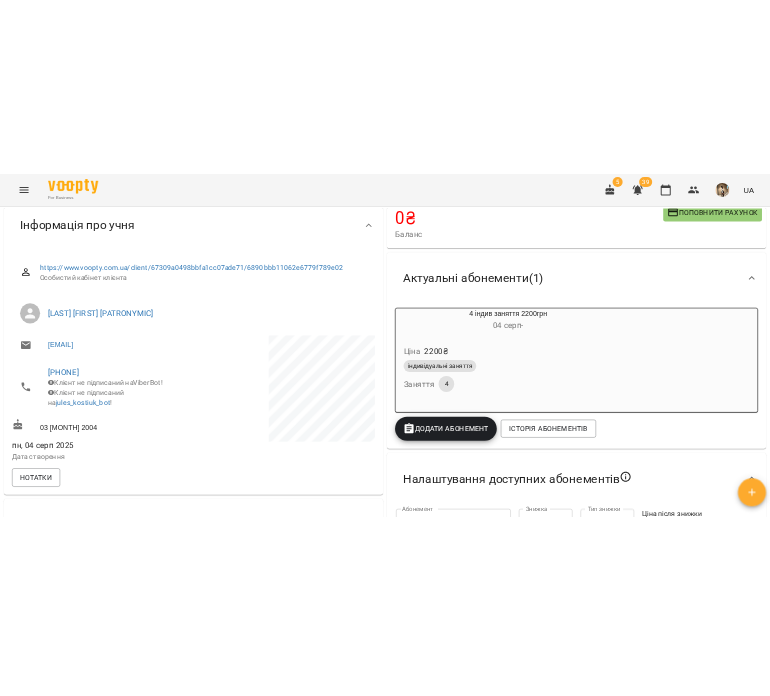 scroll, scrollTop: 0, scrollLeft: 0, axis: both 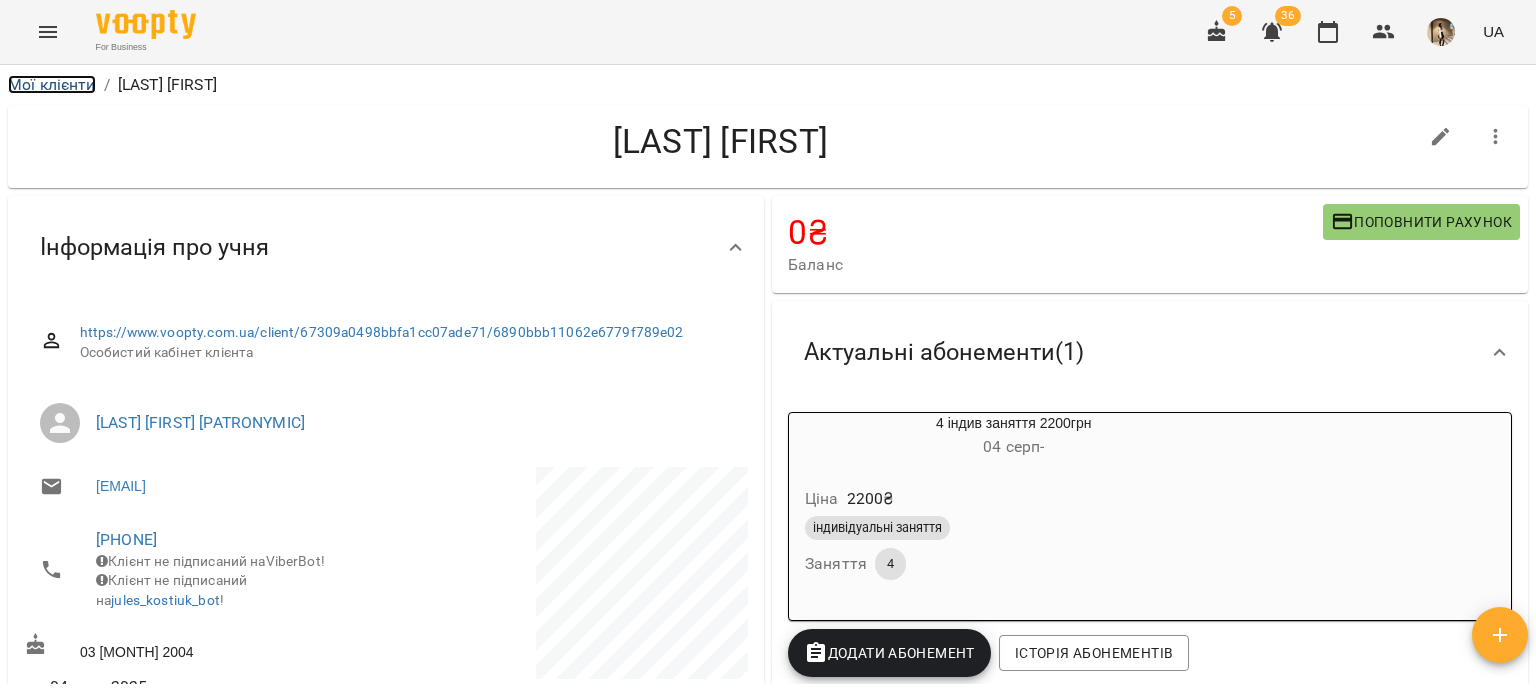 click on "Мої клієнти" at bounding box center [52, 84] 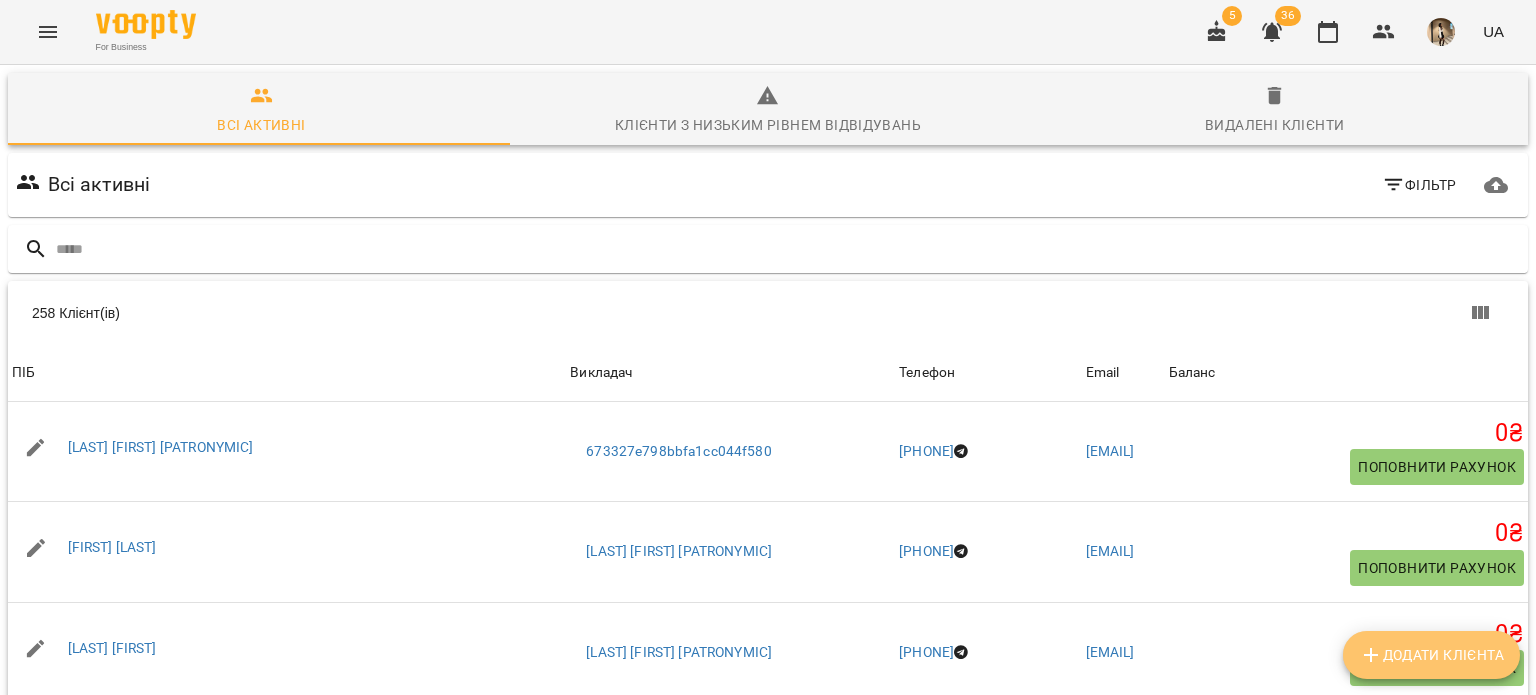 click on "Додати клієнта" at bounding box center (1431, 655) 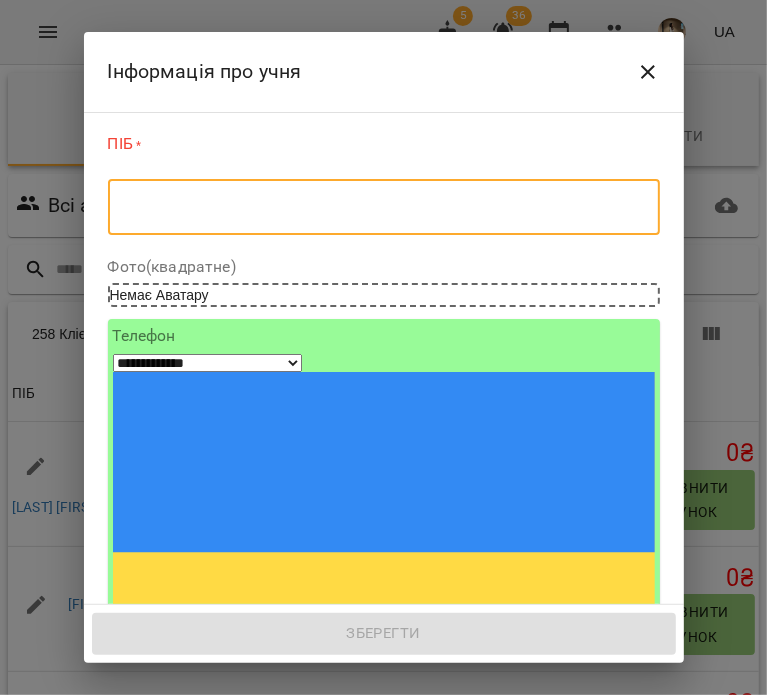 click at bounding box center (384, 207) 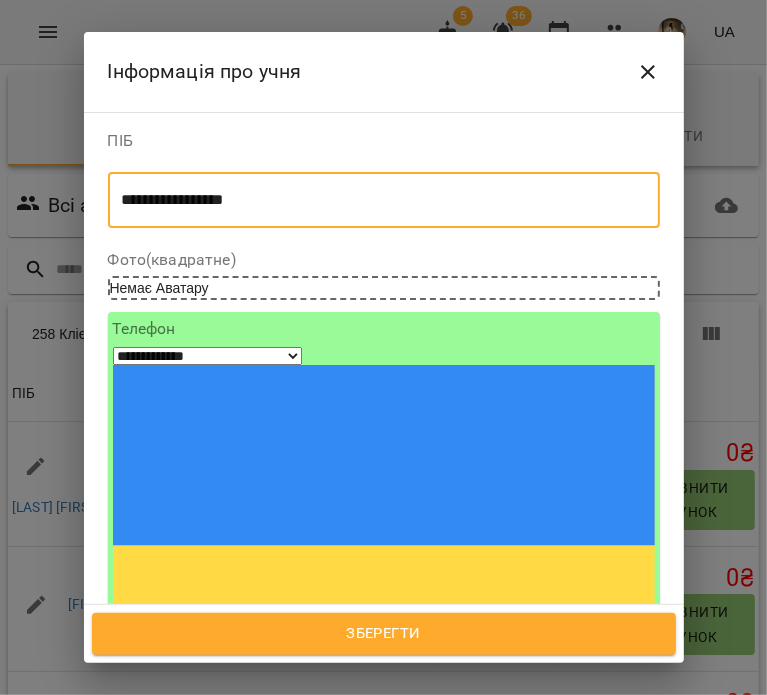 type on "**********" 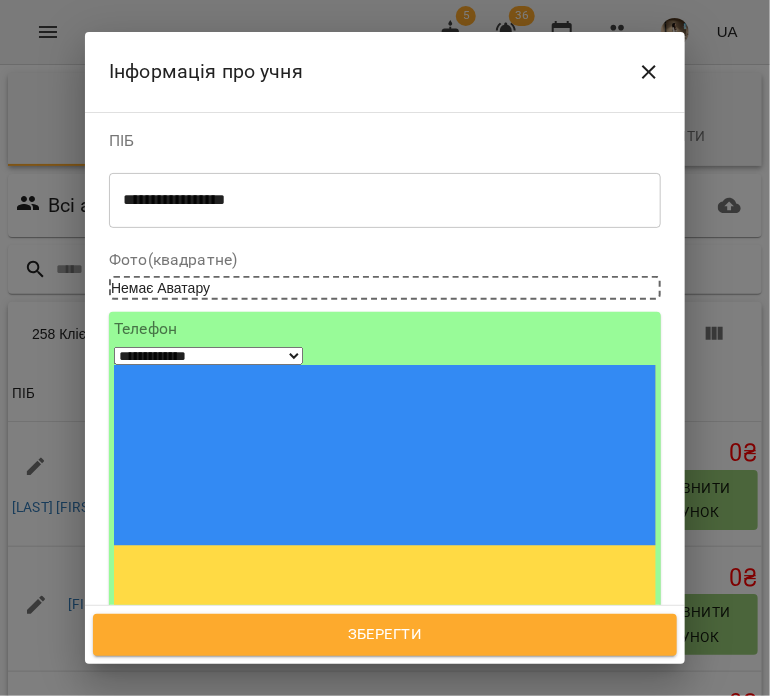 click at bounding box center (385, 885) 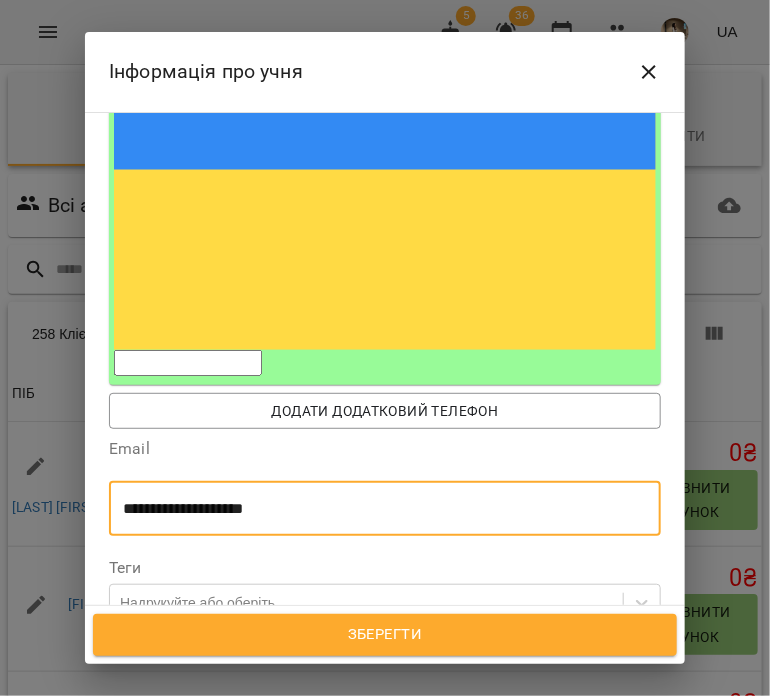 scroll, scrollTop: 387, scrollLeft: 0, axis: vertical 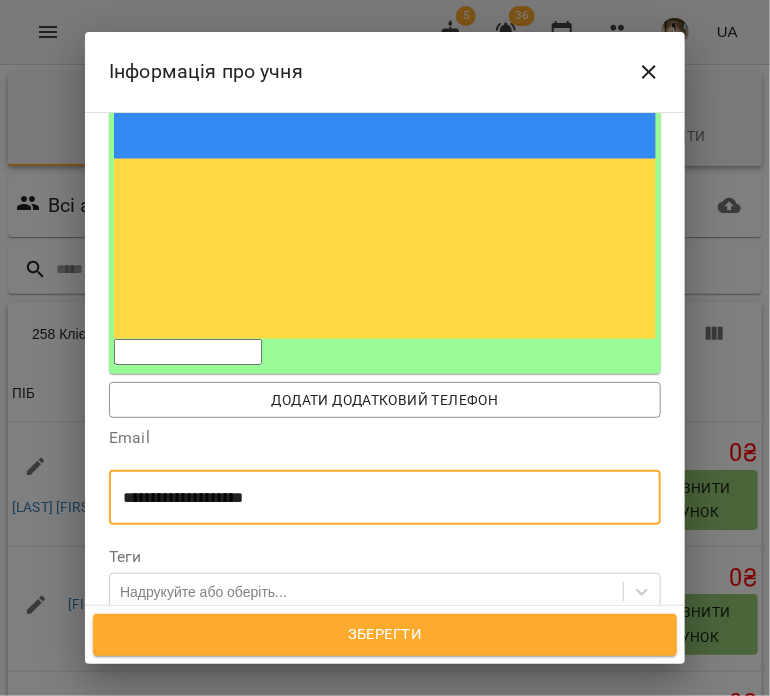 type on "**********" 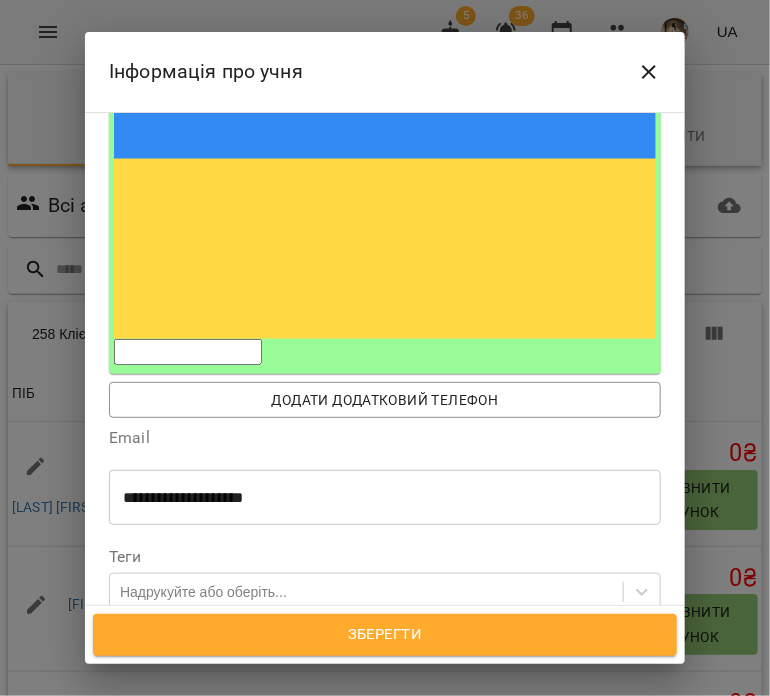 click on "**********" at bounding box center [195, 651] 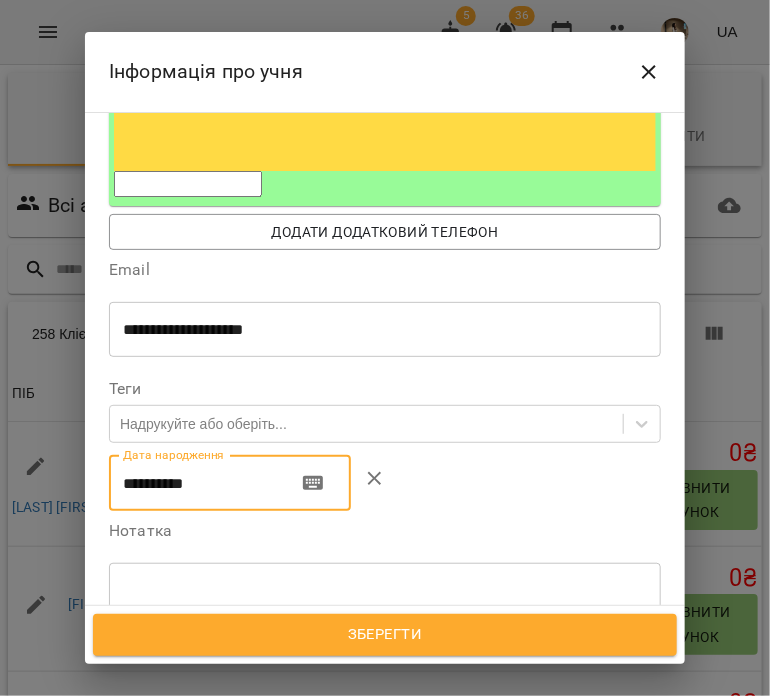 scroll, scrollTop: 578, scrollLeft: 0, axis: vertical 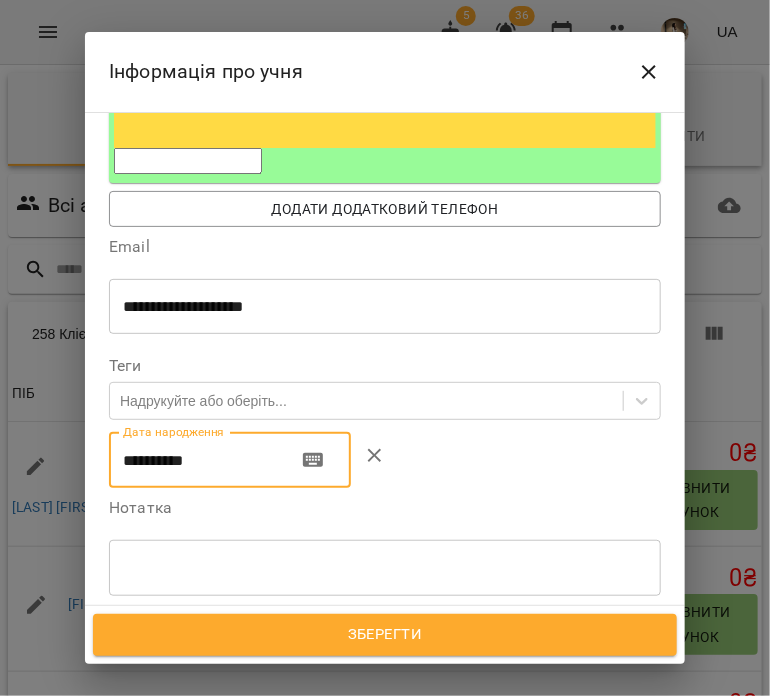 type on "**********" 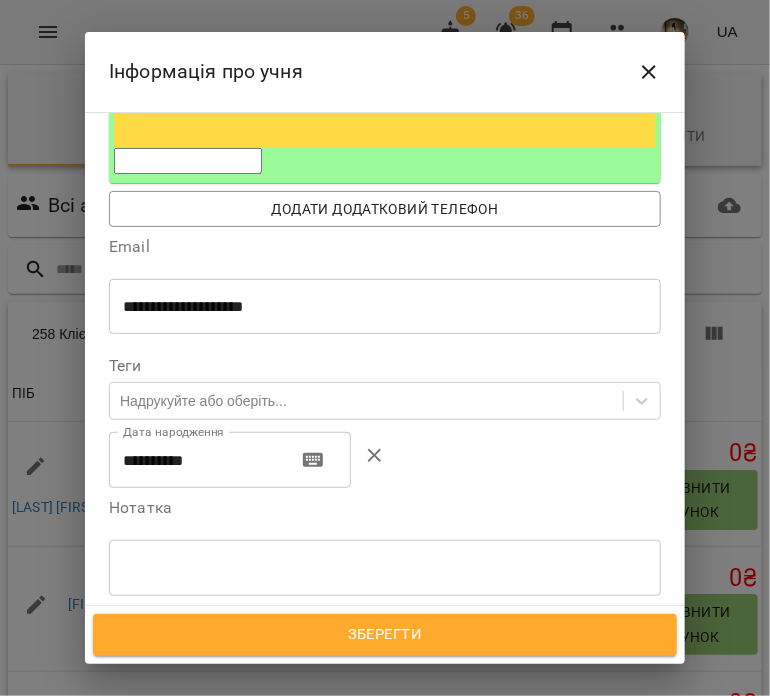 click on "Всі викладачі" at bounding box center [170, 740] 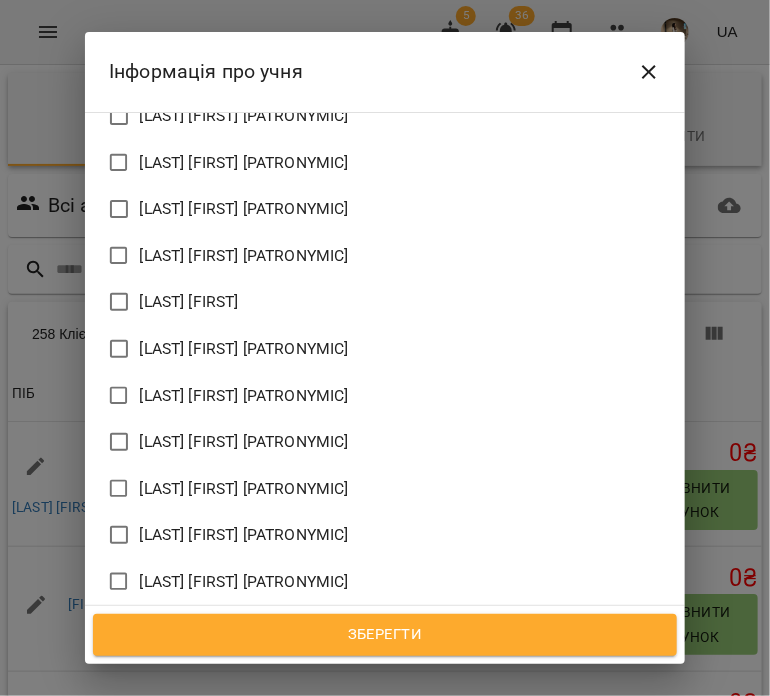 scroll, scrollTop: 1545, scrollLeft: 0, axis: vertical 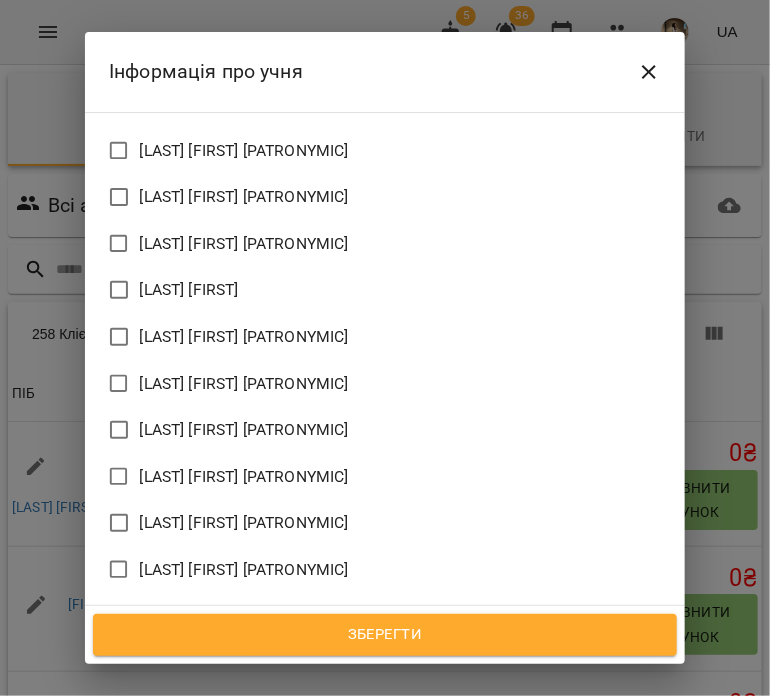 click on "[LAST] [FIRST] [PATRONYMIC]" at bounding box center [244, 756] 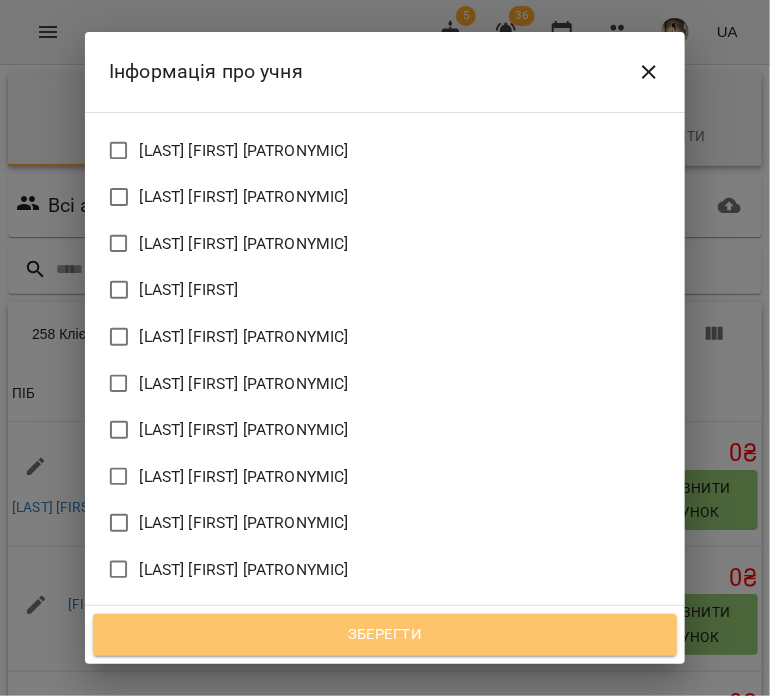 click on "Зберегти" at bounding box center (385, 635) 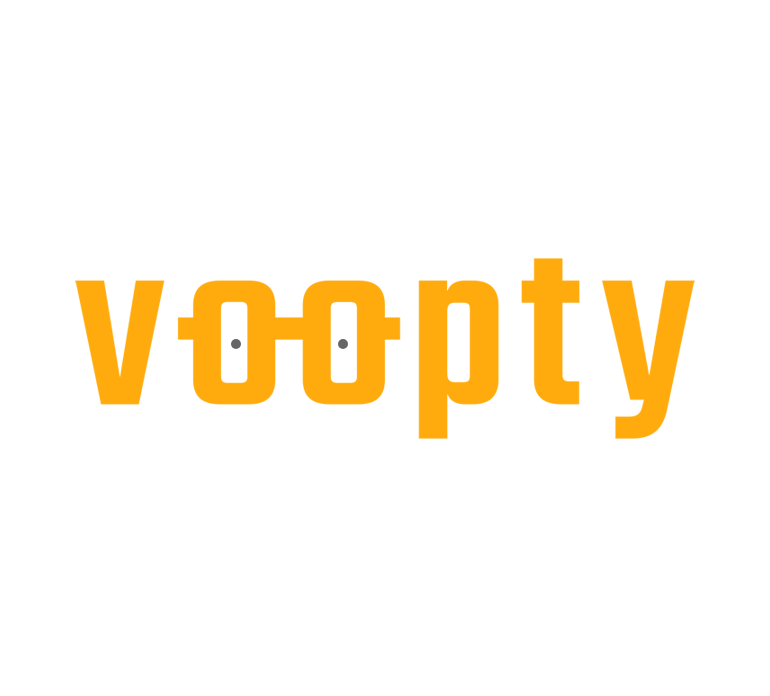 scroll, scrollTop: 0, scrollLeft: 0, axis: both 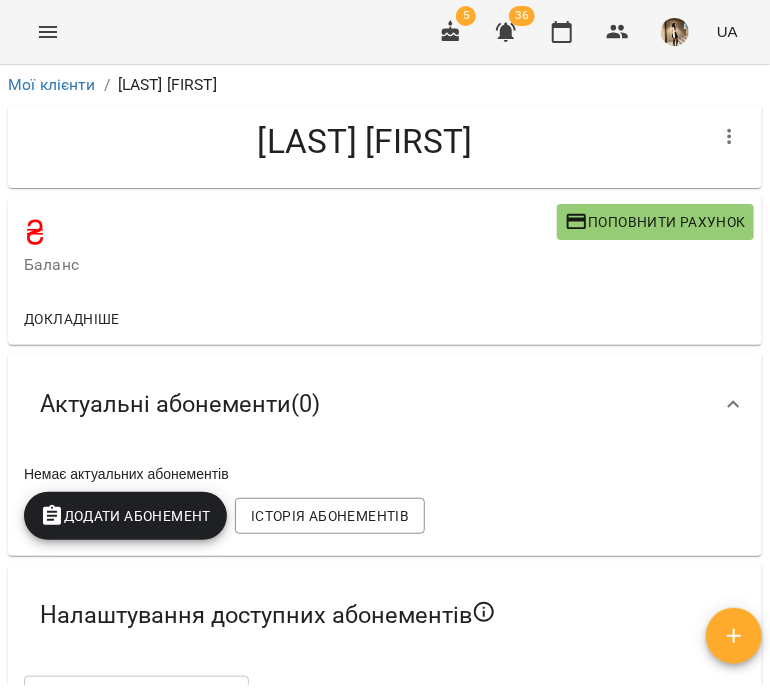 click on "Мої клієнти / [LAST] [FIRST]" at bounding box center [385, 85] 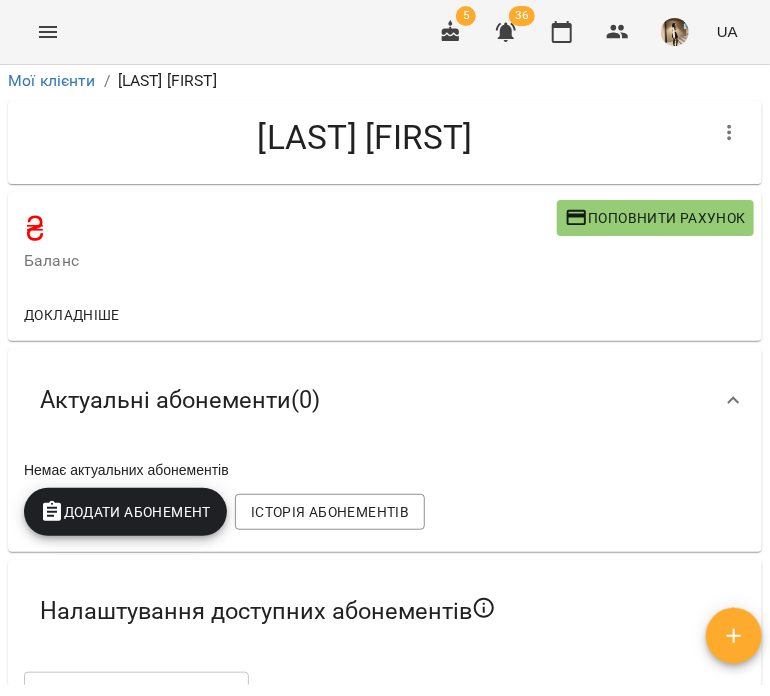 scroll, scrollTop: 0, scrollLeft: 0, axis: both 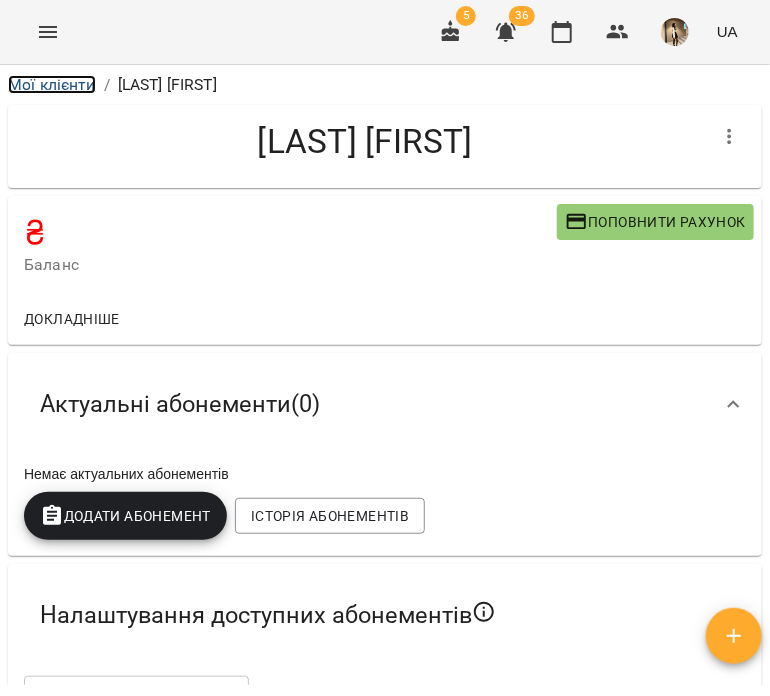 click on "Мої клієнти" at bounding box center (52, 84) 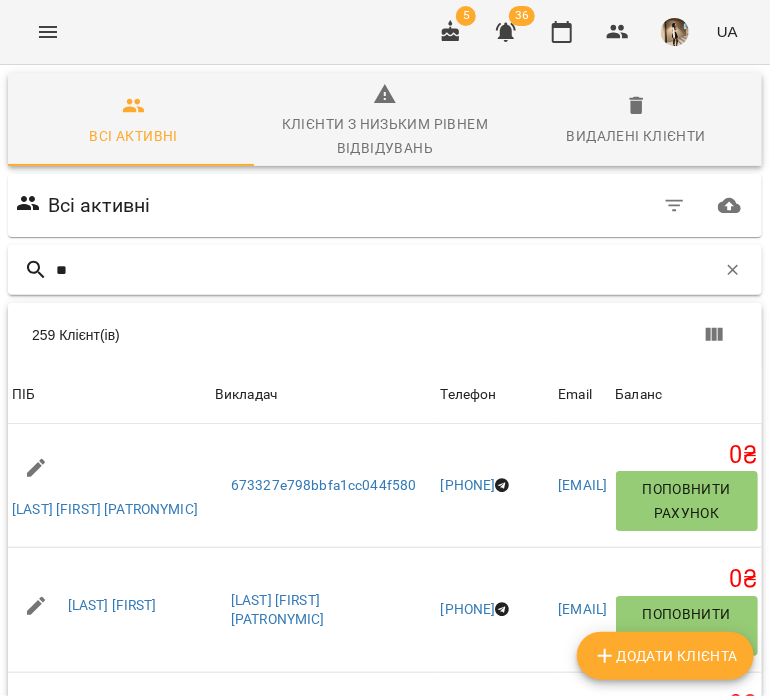 type on "*" 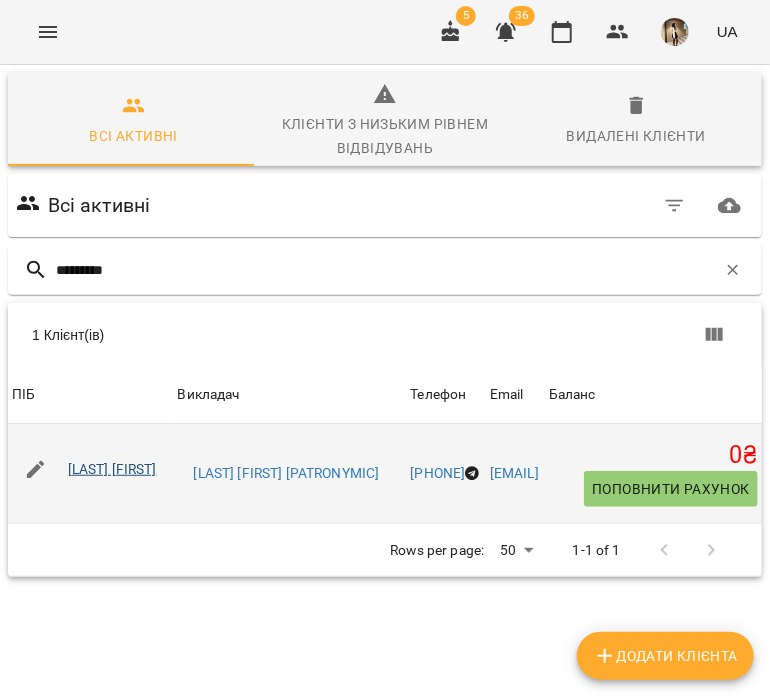 type on "********" 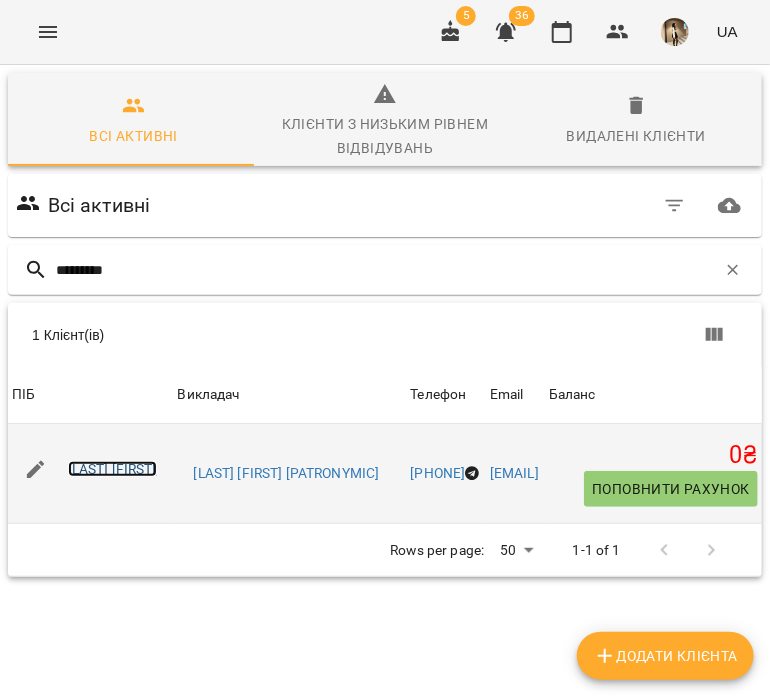 click on "[LAST] [FIRST]" at bounding box center [112, 469] 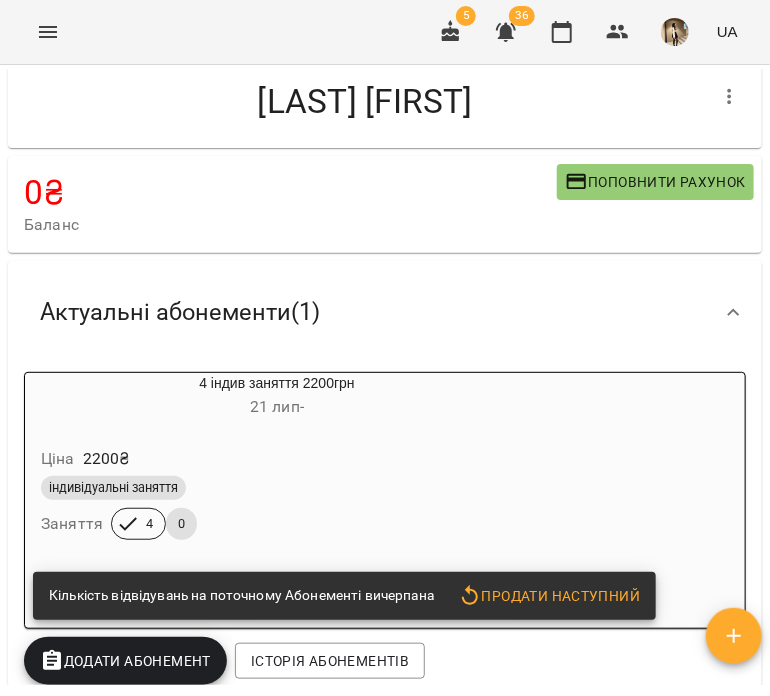 scroll, scrollTop: 272, scrollLeft: 0, axis: vertical 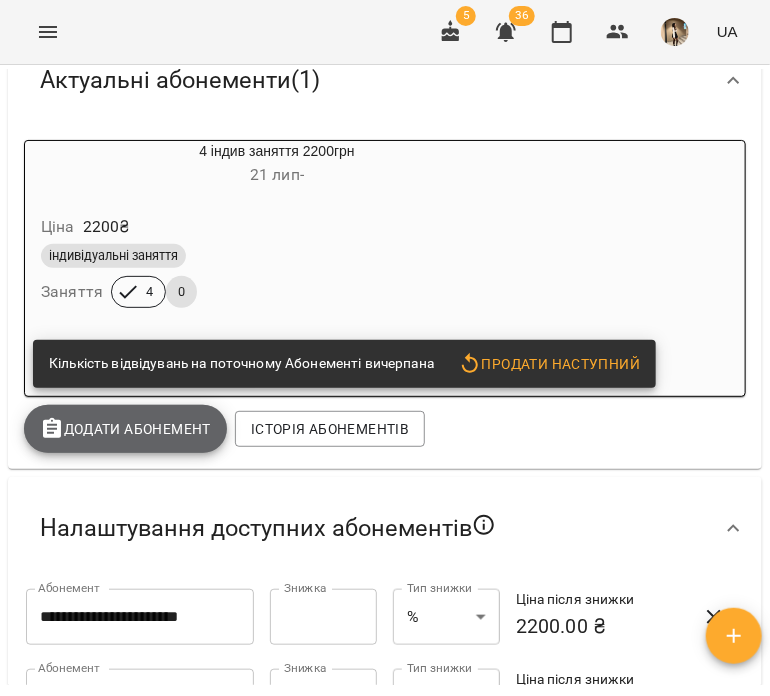 click on "Додати Абонемент" at bounding box center (125, 429) 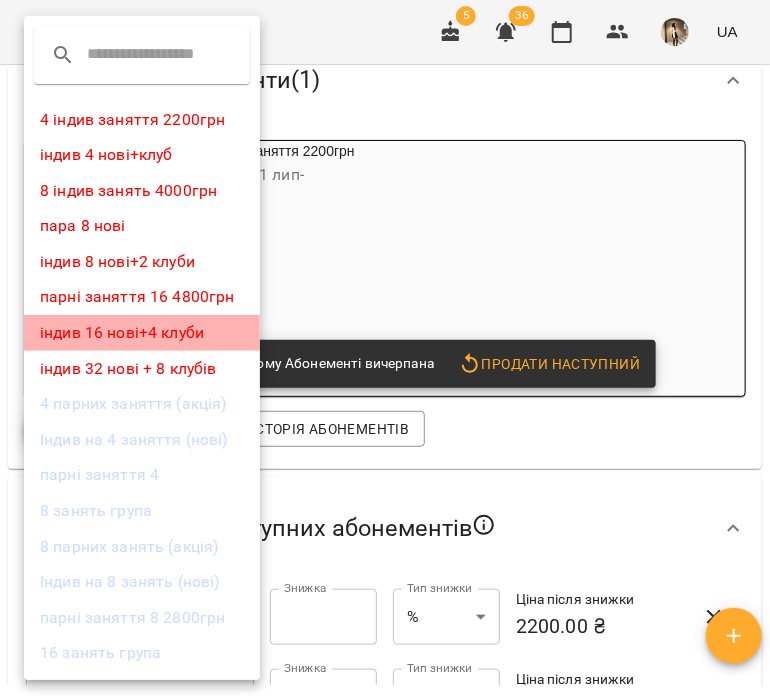 click on "індив 16 нові+4 клуби" at bounding box center [142, 333] 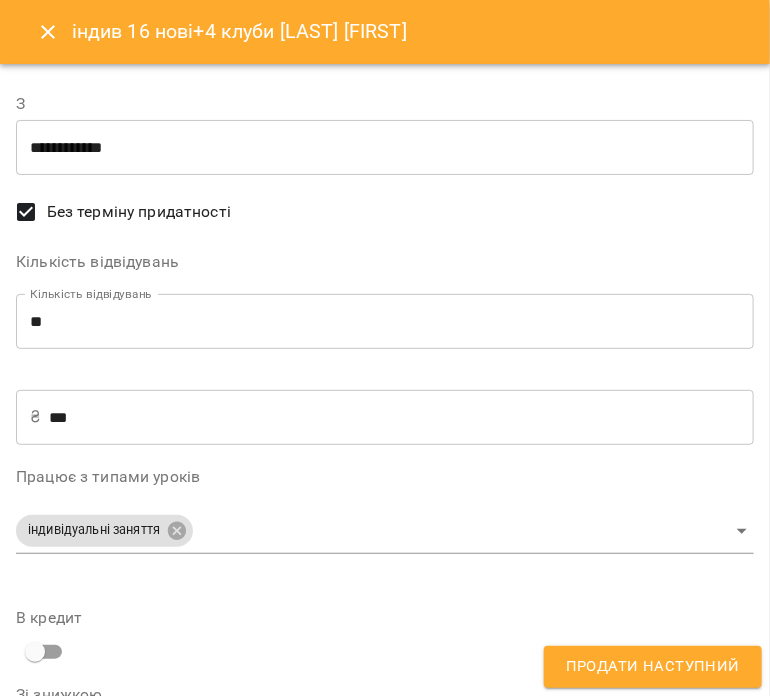 scroll, scrollTop: 422, scrollLeft: 0, axis: vertical 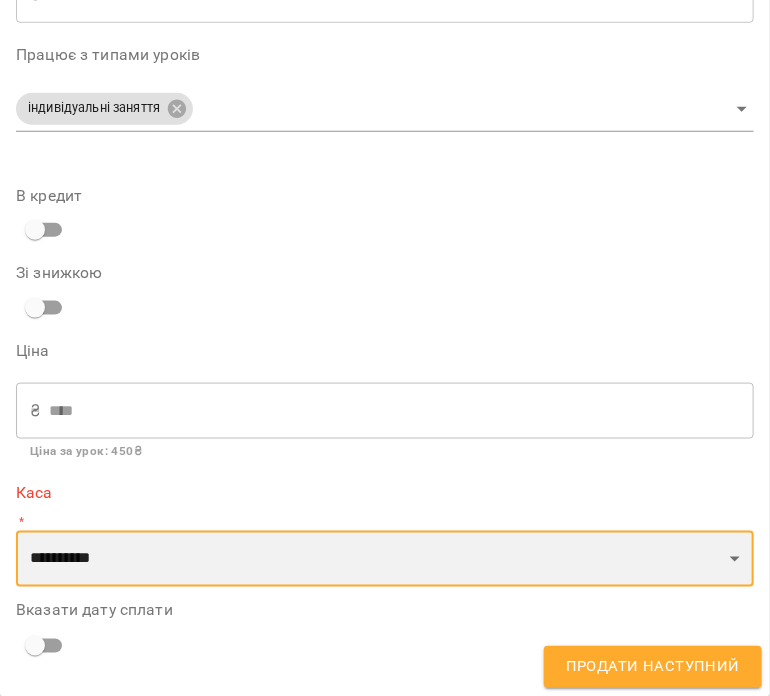 click on "**********" at bounding box center (385, 559) 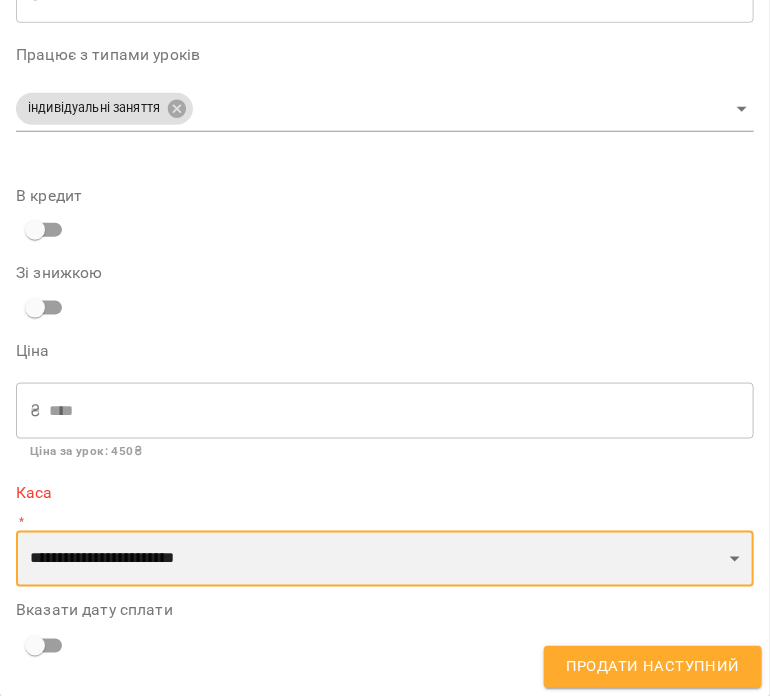 click on "**********" at bounding box center (385, 559) 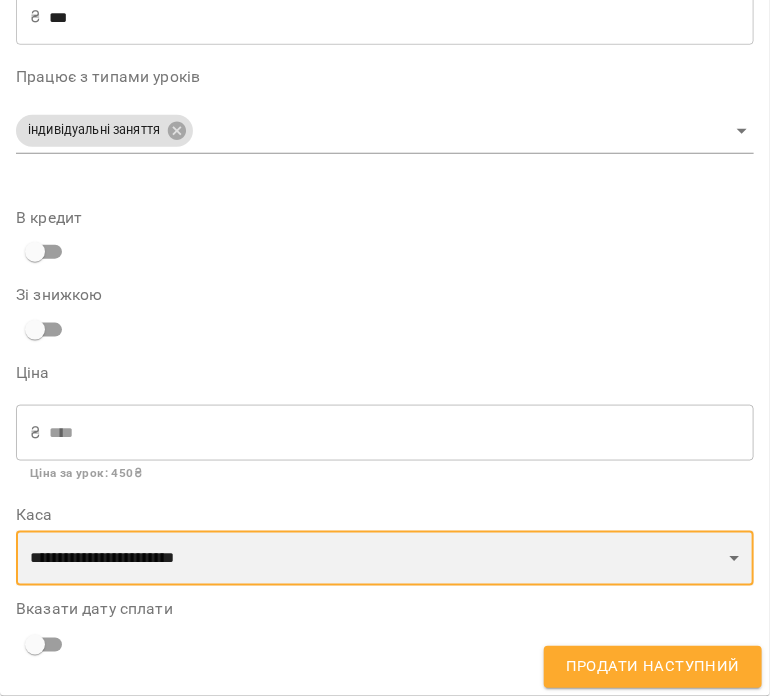 scroll, scrollTop: 400, scrollLeft: 0, axis: vertical 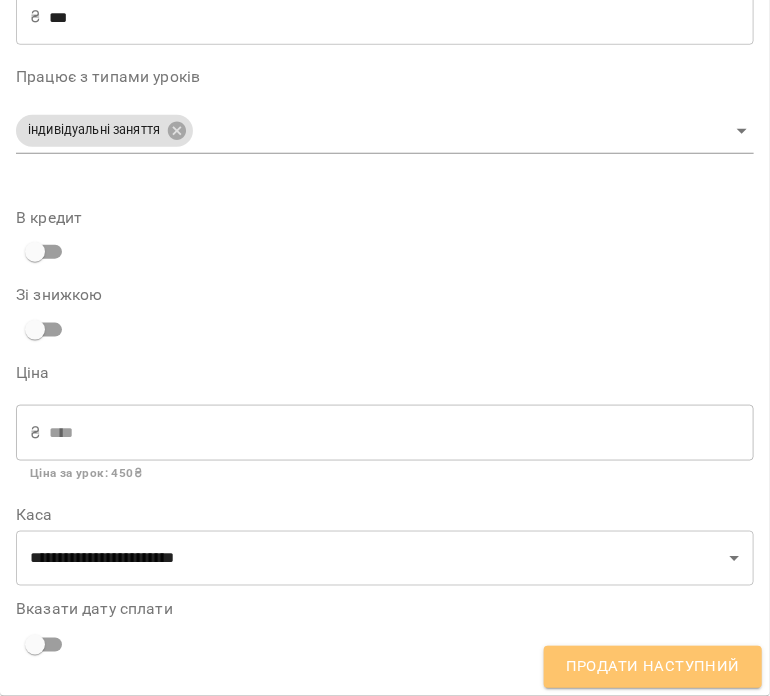 click on "Продати наступний" at bounding box center [653, 667] 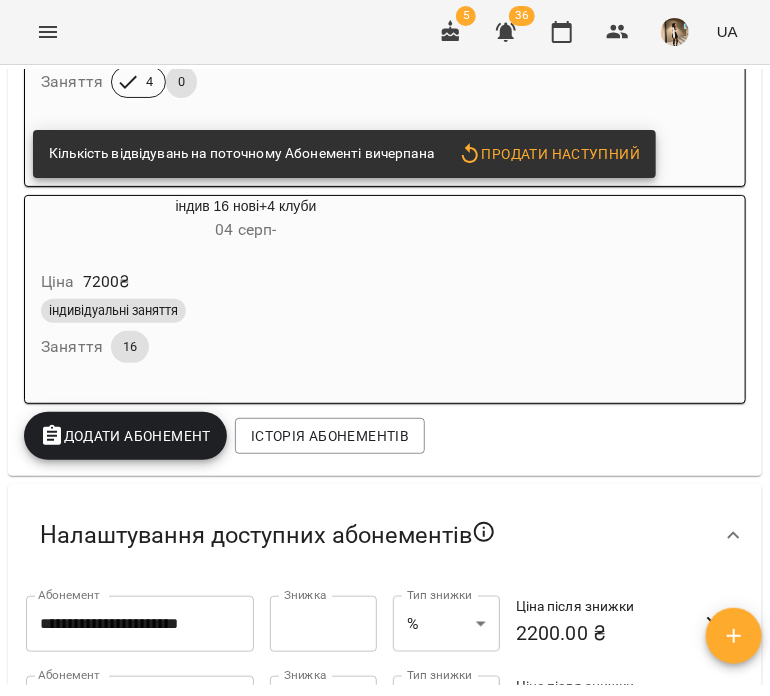 scroll, scrollTop: 0, scrollLeft: 0, axis: both 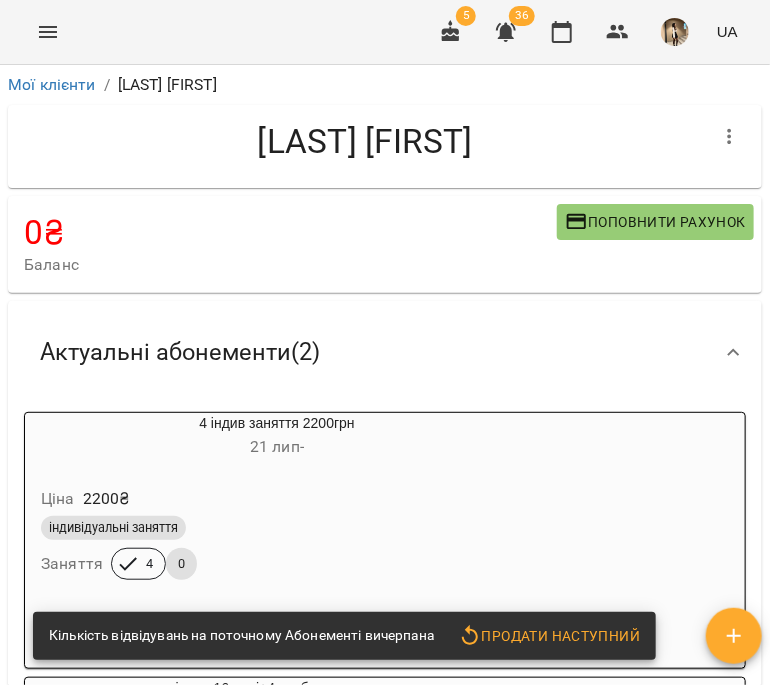 click 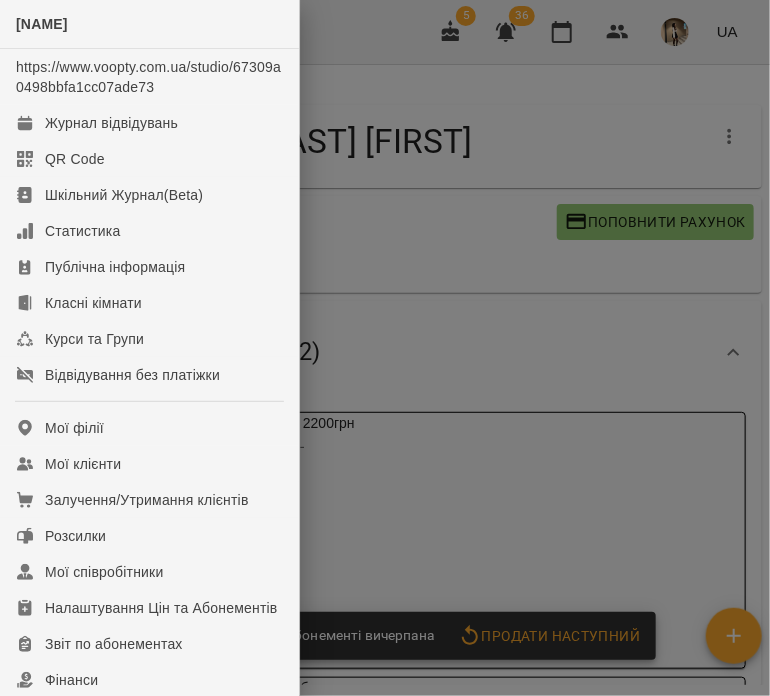 click at bounding box center (385, 348) 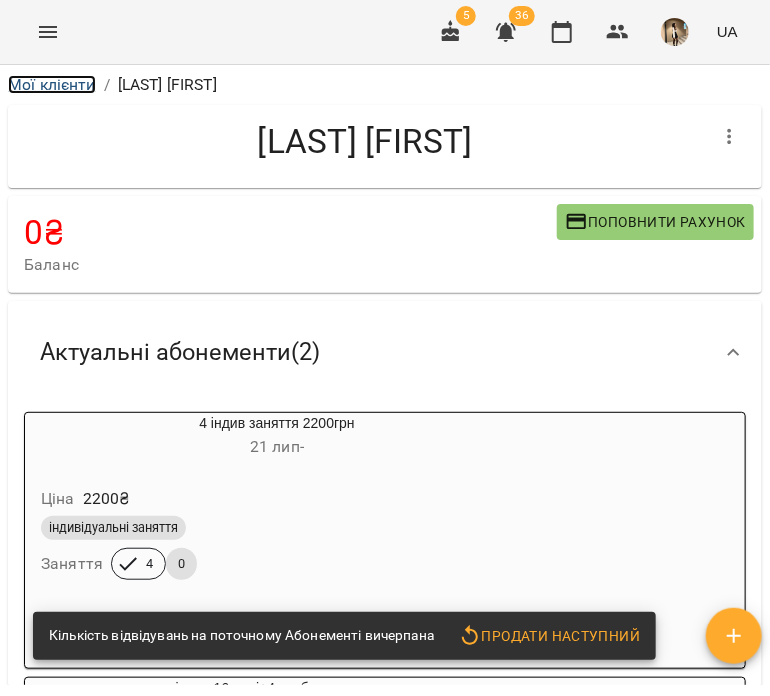click on "Мої клієнти" at bounding box center [52, 84] 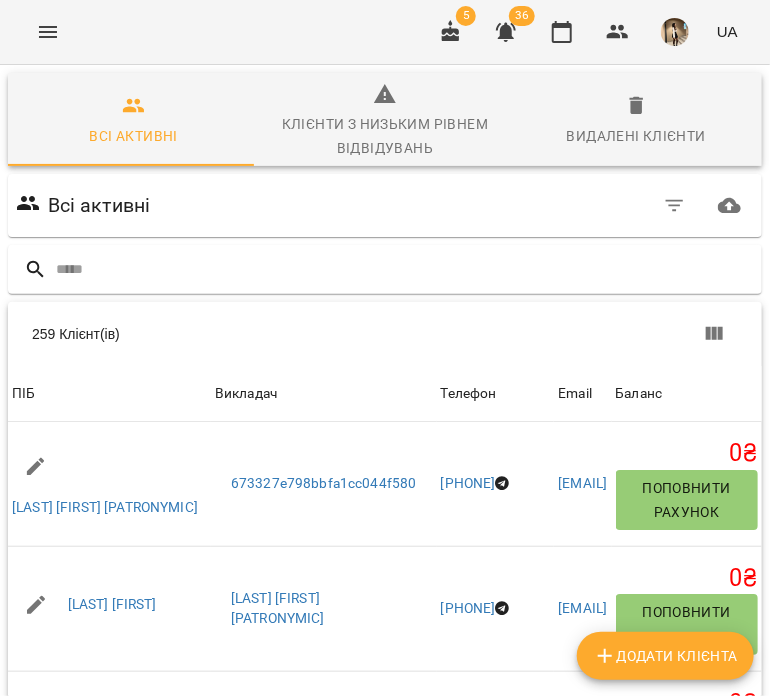 click at bounding box center [675, 206] 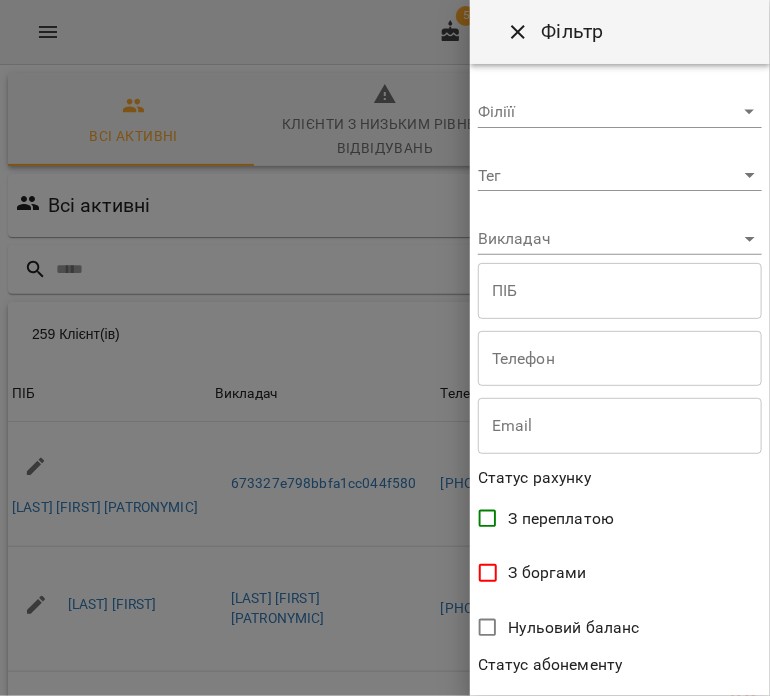 click on "For Business 5 36 UA Всі активні Клієнти з низьким рівнем відвідувань Видалені клієнти   Всі активні 259   Клієнт(ів) 259   Клієнт(ів) ПІБ Викладач Телефон Email Баланс ПІБ
[LAST] [FIRST] [PATRONYMIC]  Викладач 673327e798bbfa1cc044f580 Телефон [PHONE] Email [EMAIL] Баланс 0 ₴ Поповнити рахунок ПІБ Olena Pecheniuk Викладач [LAST] [FIRST] Телефон [PHONE] Email [EMAIL] Баланс 0 ₴ Поповнити рахунок ПІБ [LAST] [FIRST]  Викладач [LAST] [FIRST] Телефон [PHONE] Email [EMAIL] Баланс 0 ₴ Поповнити рахунок ПІБ Викладач Телефон [PHONE] 0" at bounding box center (385, 533) 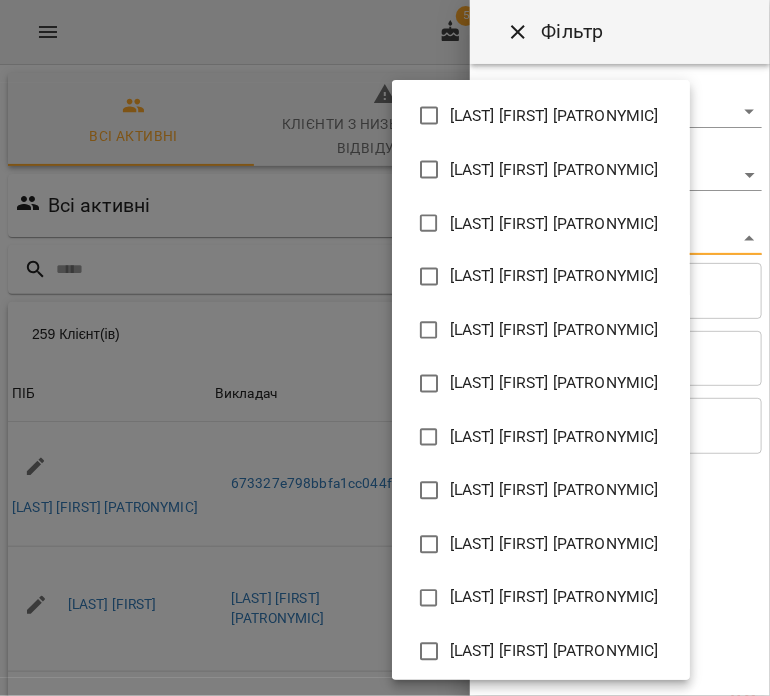 scroll, scrollTop: 801, scrollLeft: 0, axis: vertical 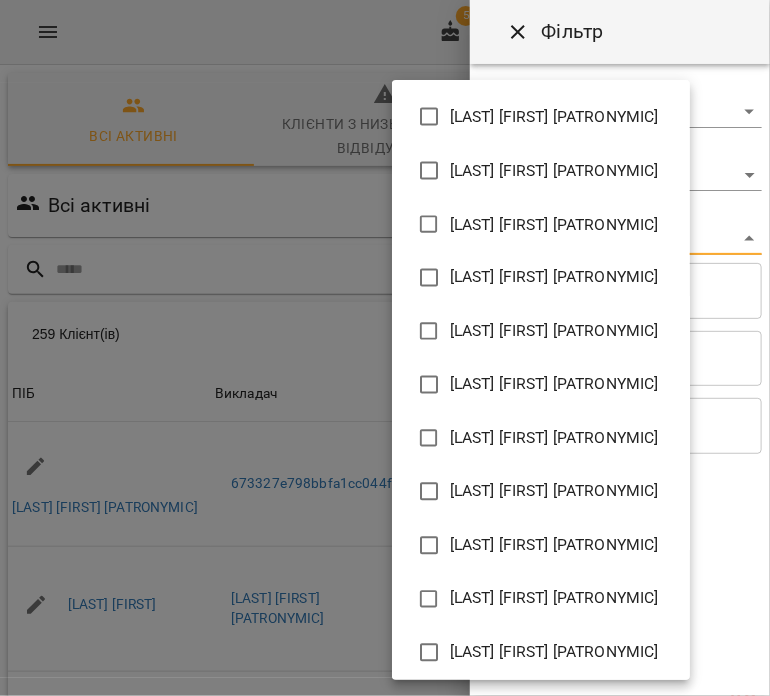 click on "[LAST] [FIRST] [PATRONYMIC]" at bounding box center [554, 332] 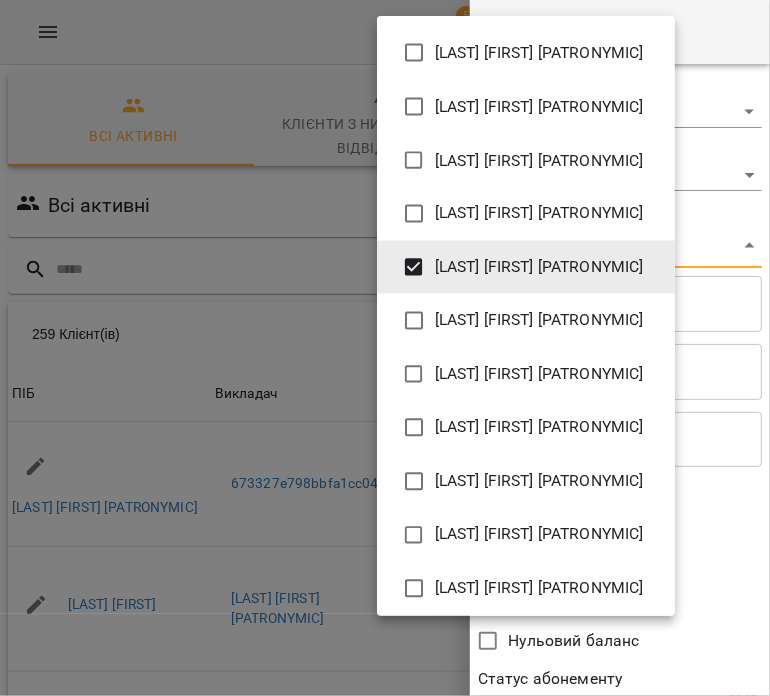 click at bounding box center [385, 348] 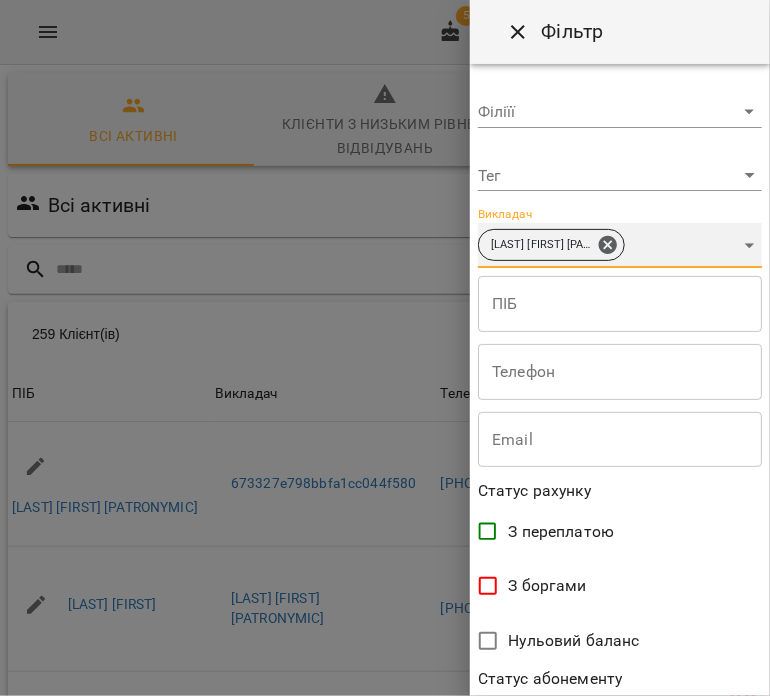 scroll, scrollTop: 431, scrollLeft: 0, axis: vertical 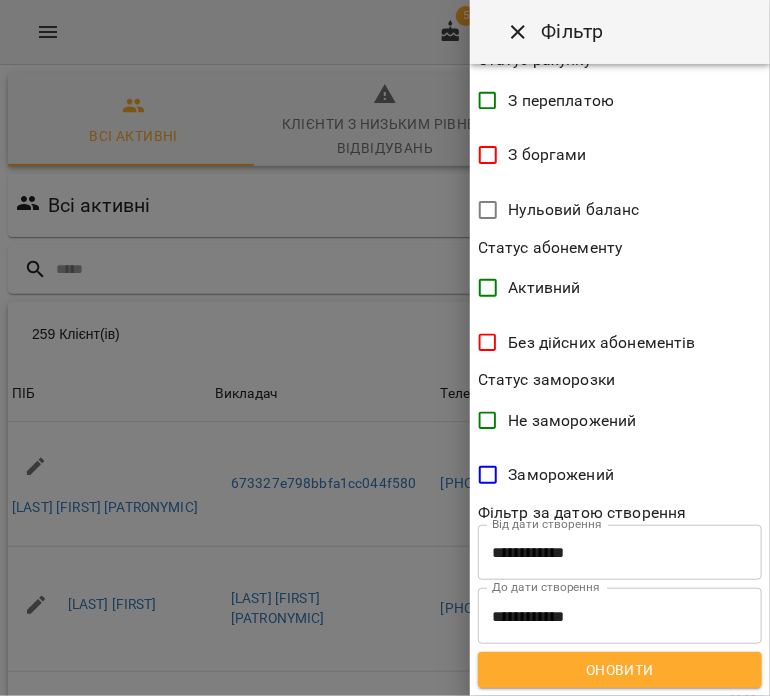 click on "Оновити" at bounding box center (620, 670) 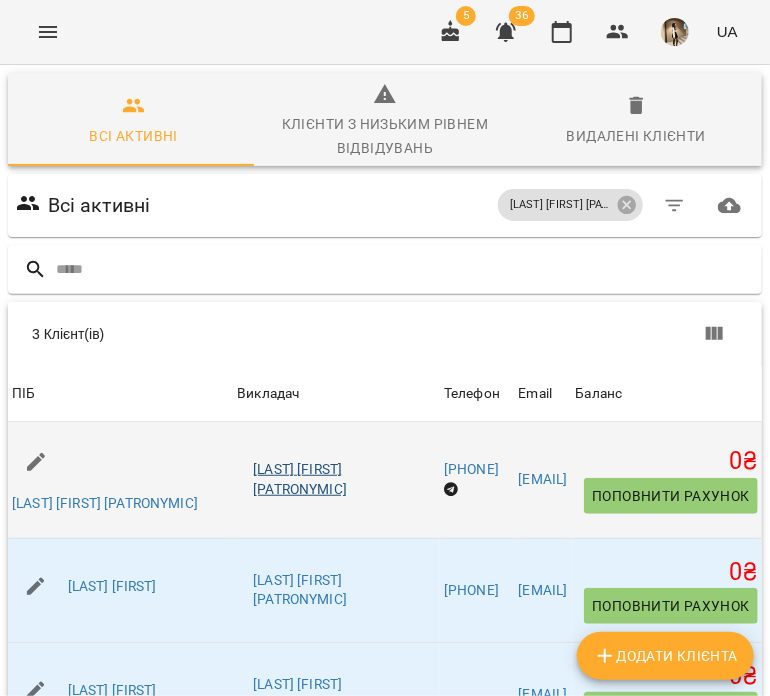 scroll, scrollTop: 255, scrollLeft: 0, axis: vertical 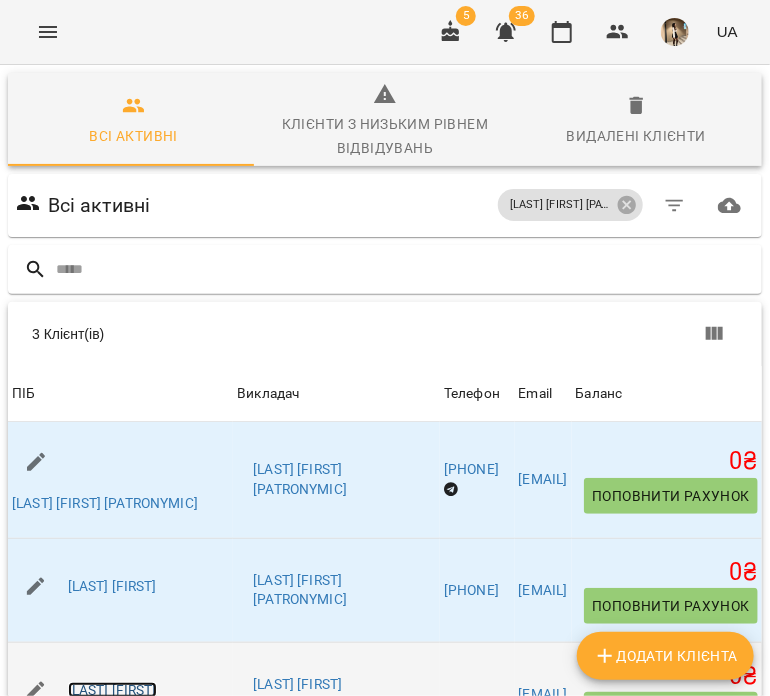 click on "[LAST] [FIRST]" at bounding box center [112, 690] 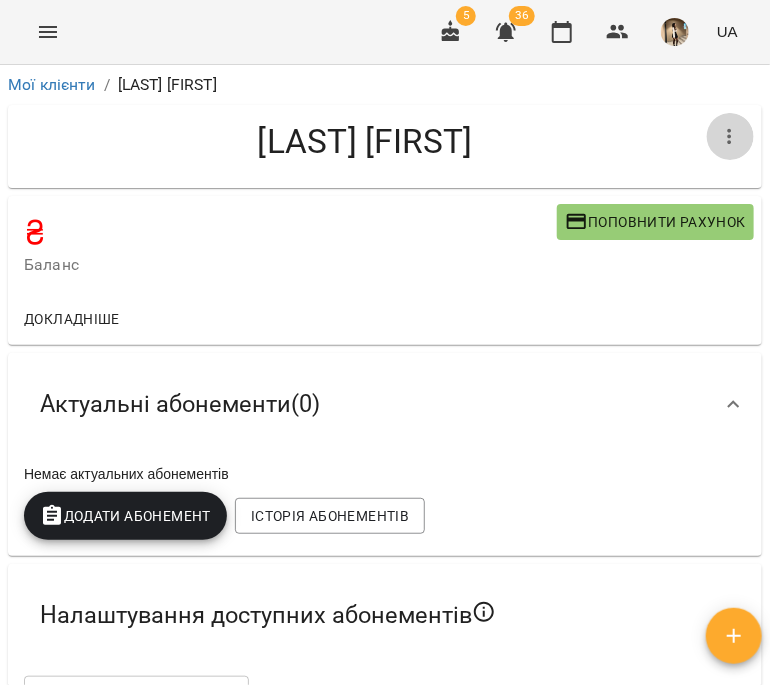 click 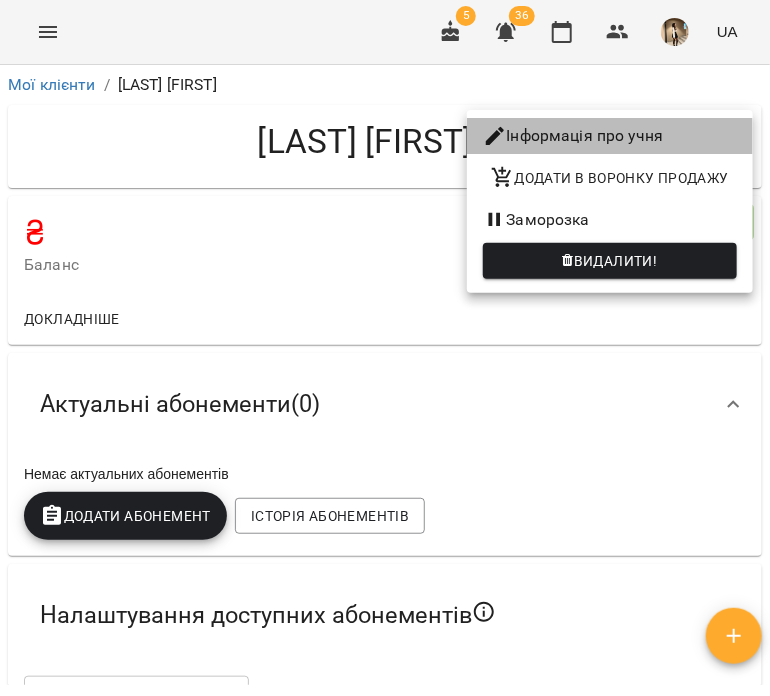 click on "Інформація про учня" at bounding box center (610, 136) 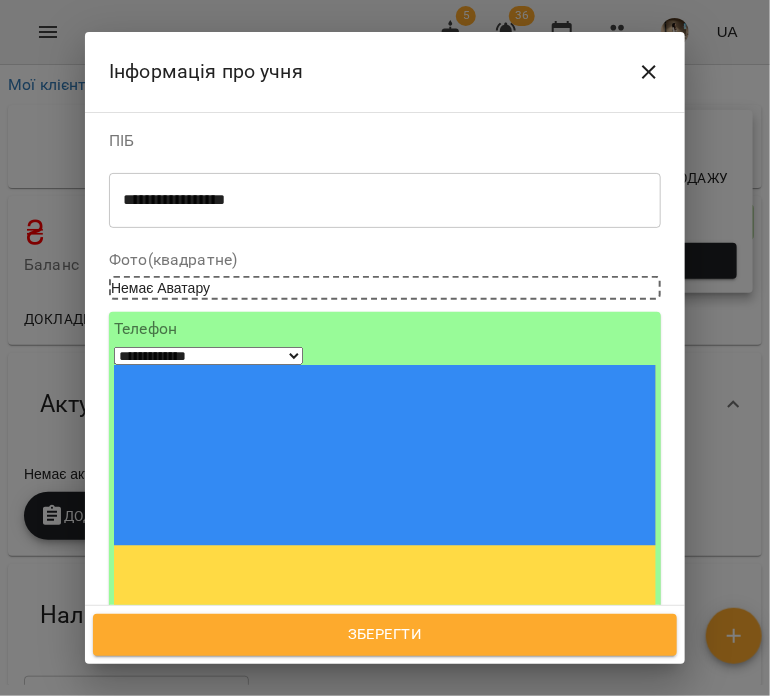 click at bounding box center [188, 739] 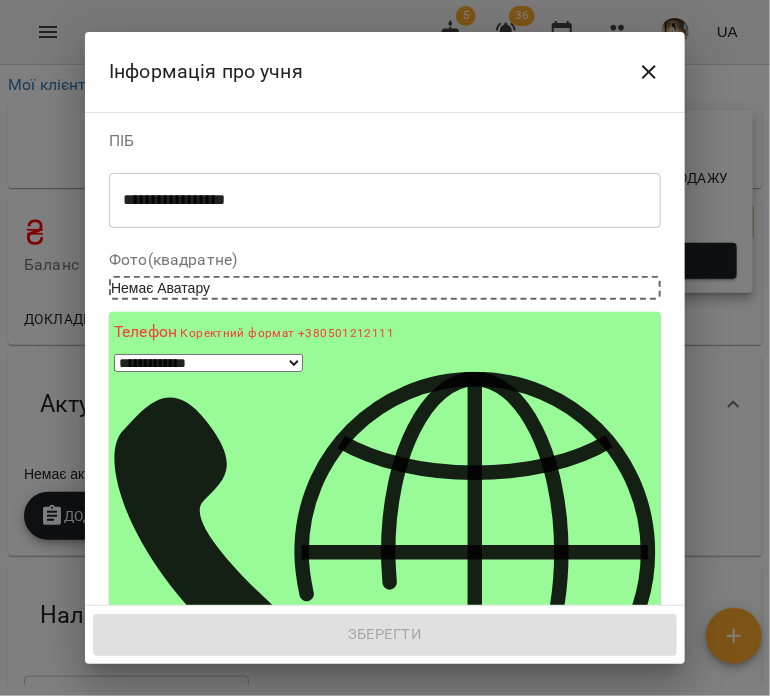 select on "**" 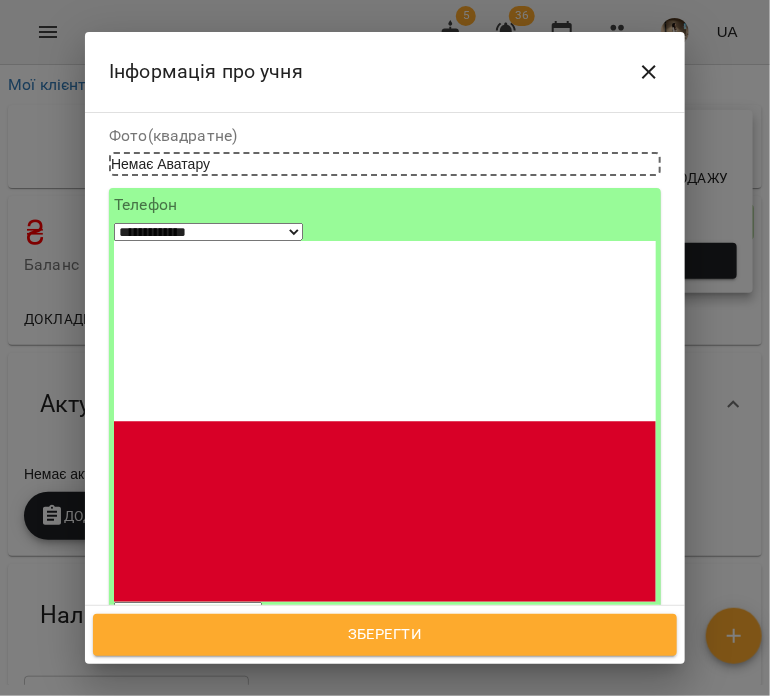 scroll, scrollTop: 135, scrollLeft: 0, axis: vertical 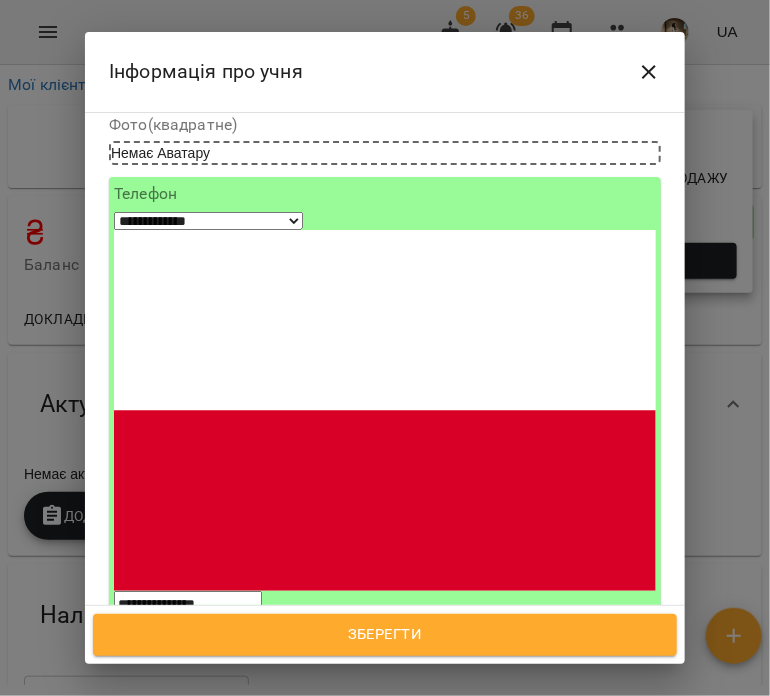 type on "**********" 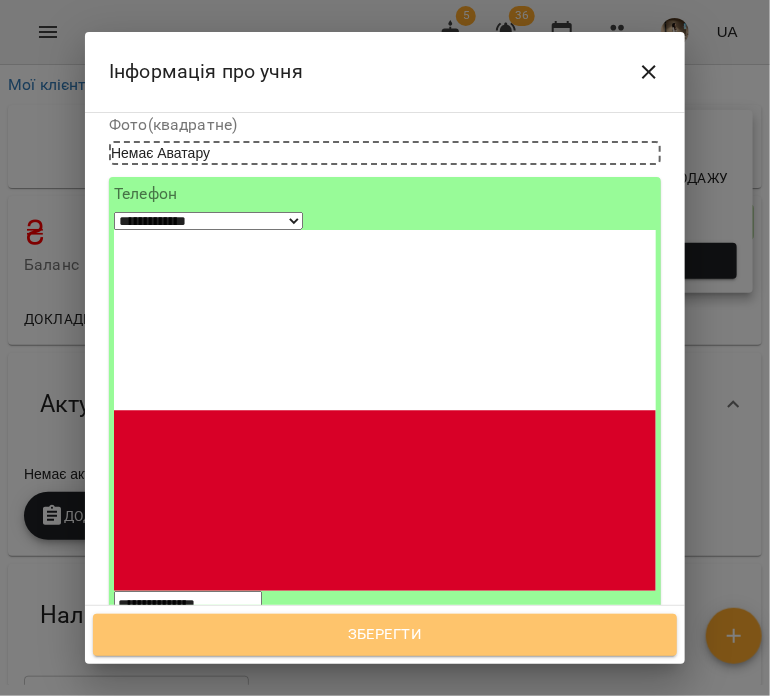 click on "Зберегти" at bounding box center (385, 635) 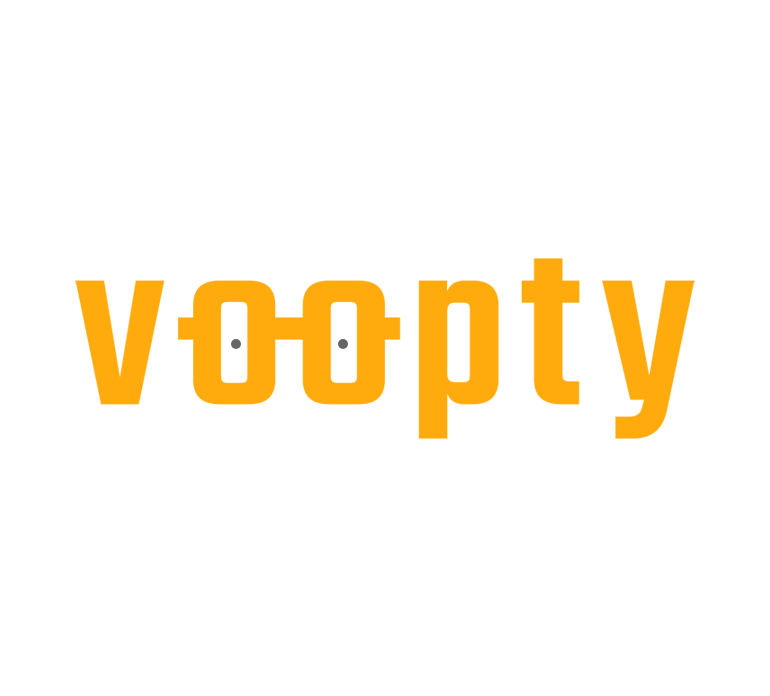 scroll, scrollTop: 0, scrollLeft: 0, axis: both 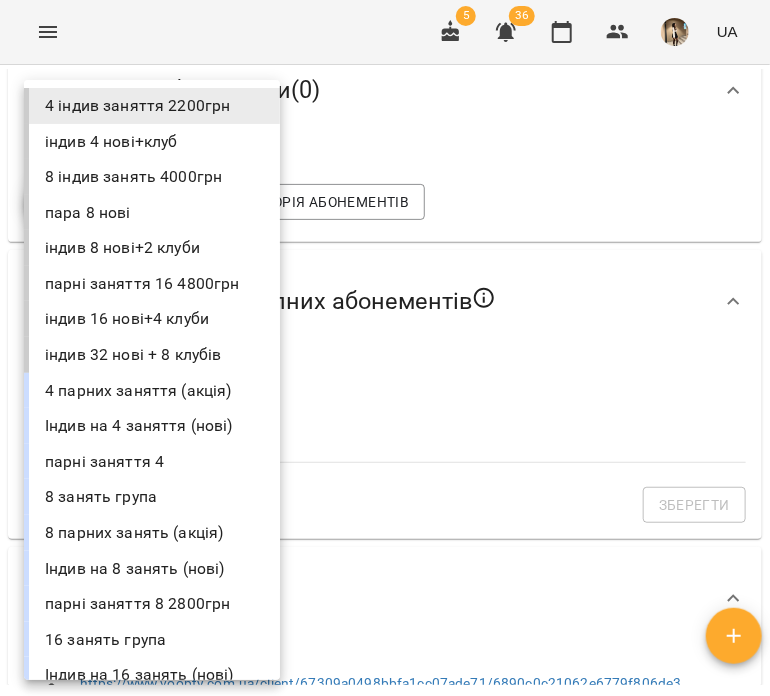 click on "For Business 5 36 UA Мої клієнти / [FIRST] [LAST] [FIRST] [LAST] ₴ Баланс Поповнити рахунок Докладніше Актуальні абонементи ( 0 ) Немає актуальних абонементів Додати Абонемент Історія абонементів Налаштування доступних абонементів Оберіть абонемент ​ Оберіть абонемент Зберегти Інформація про учня https://www.voopty.com.ua/client/67309a0498bbfa1cc07ade71/6890c0c21062e6779f806de3 Особистий кабінет клієнта [LAST] [FIRST] [PATRONYMIC]  [EMAIL] +[PHONE] Клієнт не підписаний на  ViberBot! Клієнт не підписаний на  jules_kostiuk_bot ! [DATE] пн, [DATE] Дата створення З" at bounding box center [385, 380] 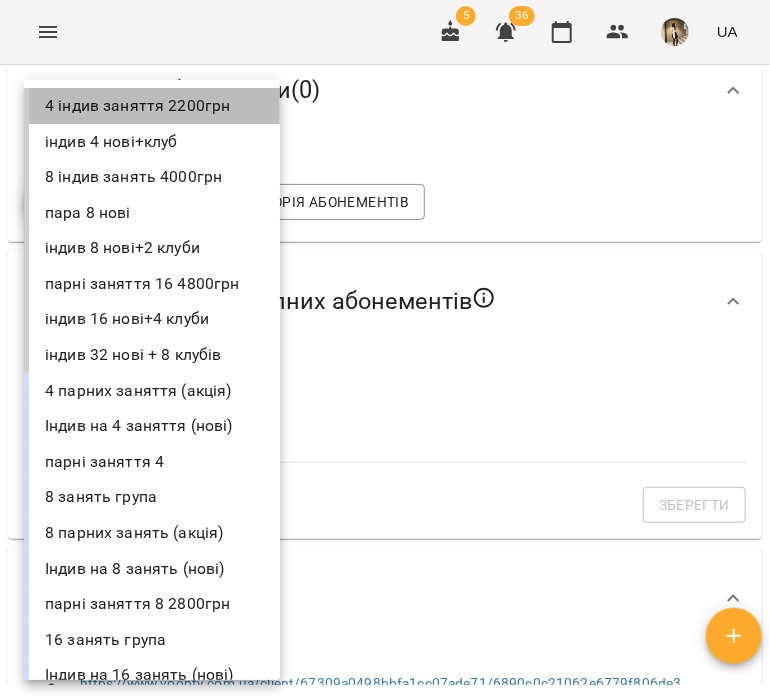 click on "4 індив заняття 2200грн" at bounding box center [152, 106] 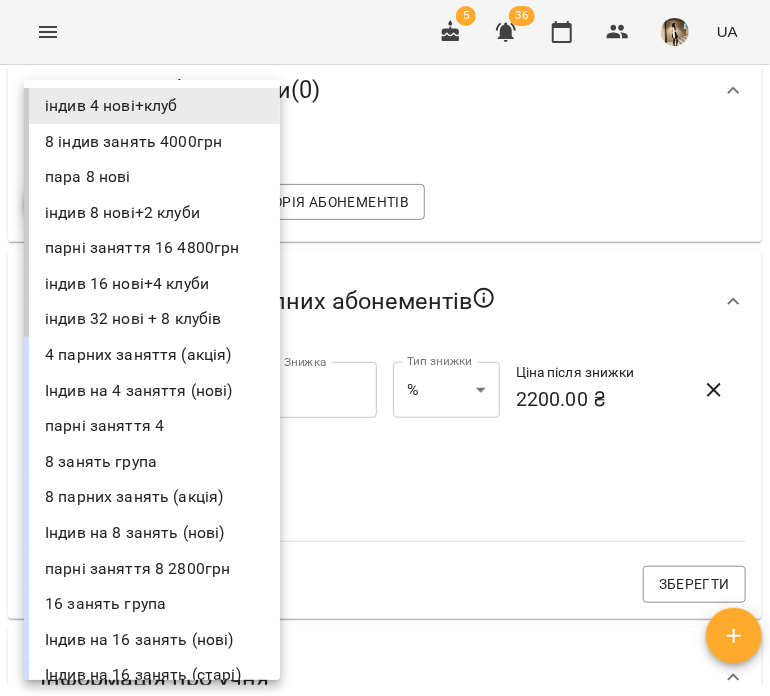 click on "**********" at bounding box center (385, 380) 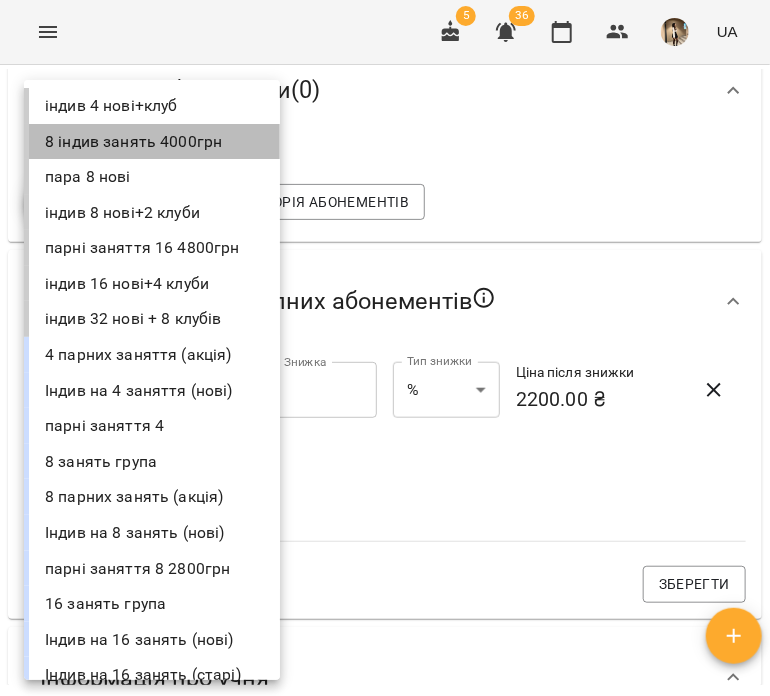 click on "8 індив занять 4000грн" at bounding box center [152, 142] 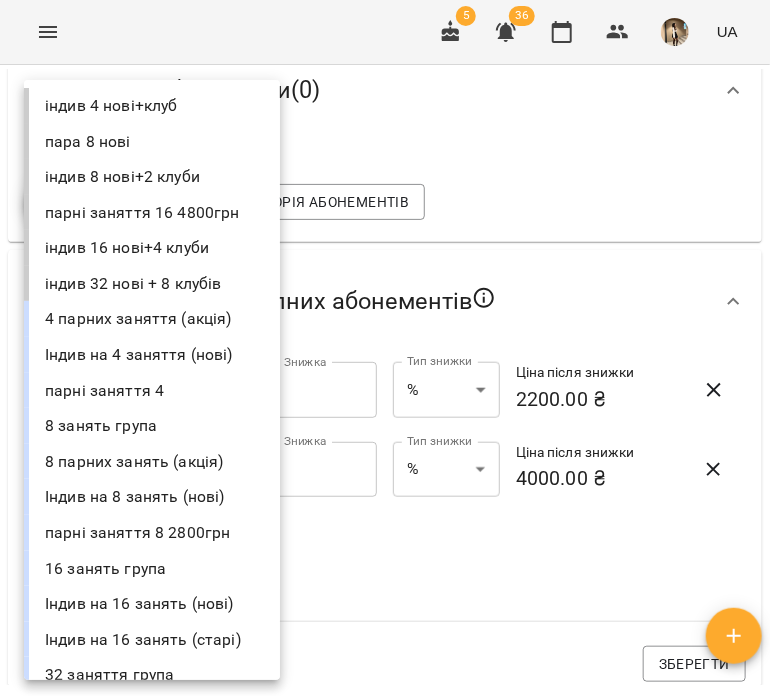click on "**********" at bounding box center (385, 380) 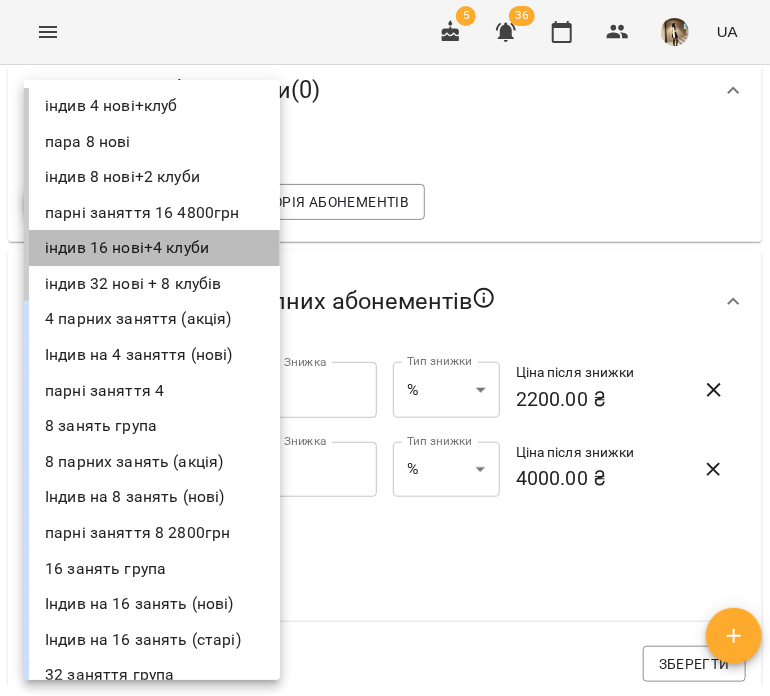 click on "індив 16 нові+4 клуби" at bounding box center [152, 248] 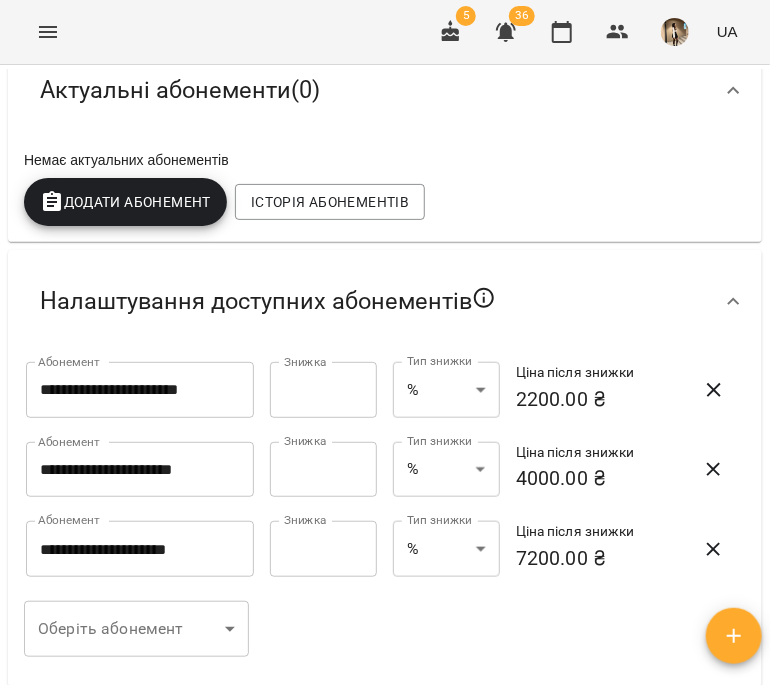 click on "Оберіть абонемент ​ Оберіть абонемент" at bounding box center [136, 629] 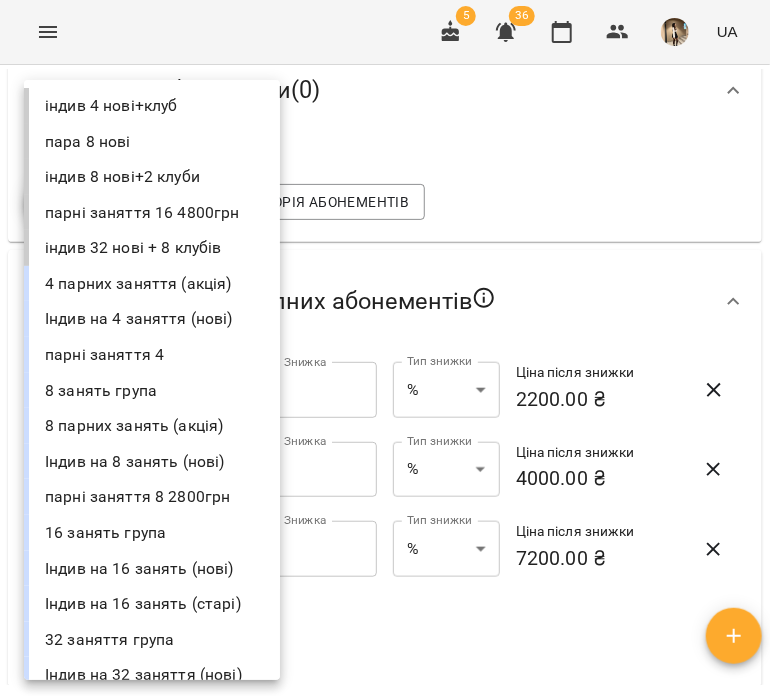 click on "**********" at bounding box center (385, 380) 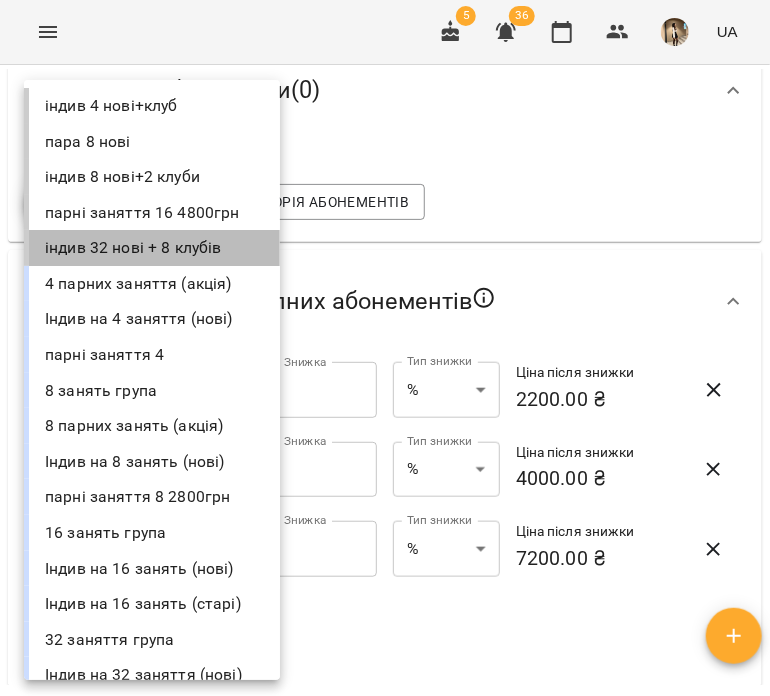 click on "індив 32 нові + 8 клубів" at bounding box center [152, 248] 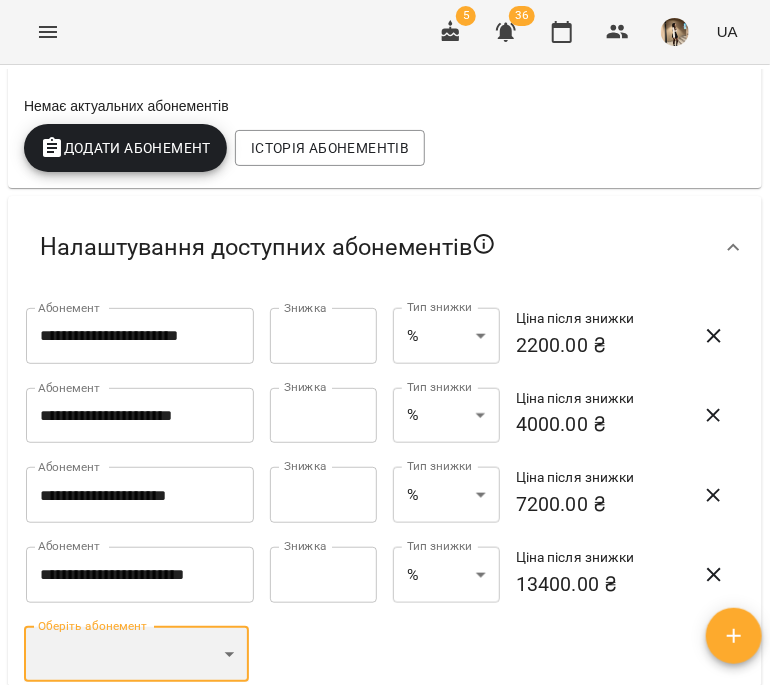scroll, scrollTop: 600, scrollLeft: 0, axis: vertical 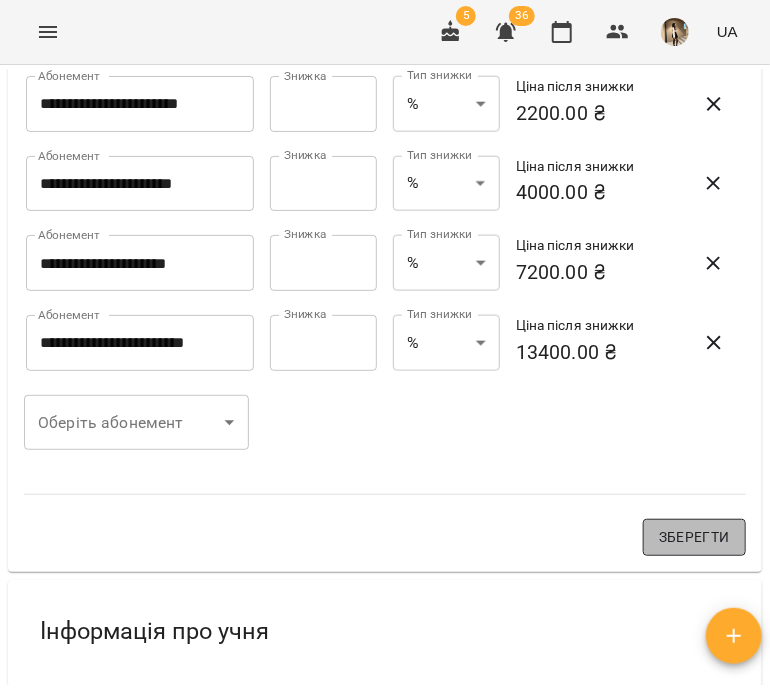 click on "Зберегти" at bounding box center (694, 537) 